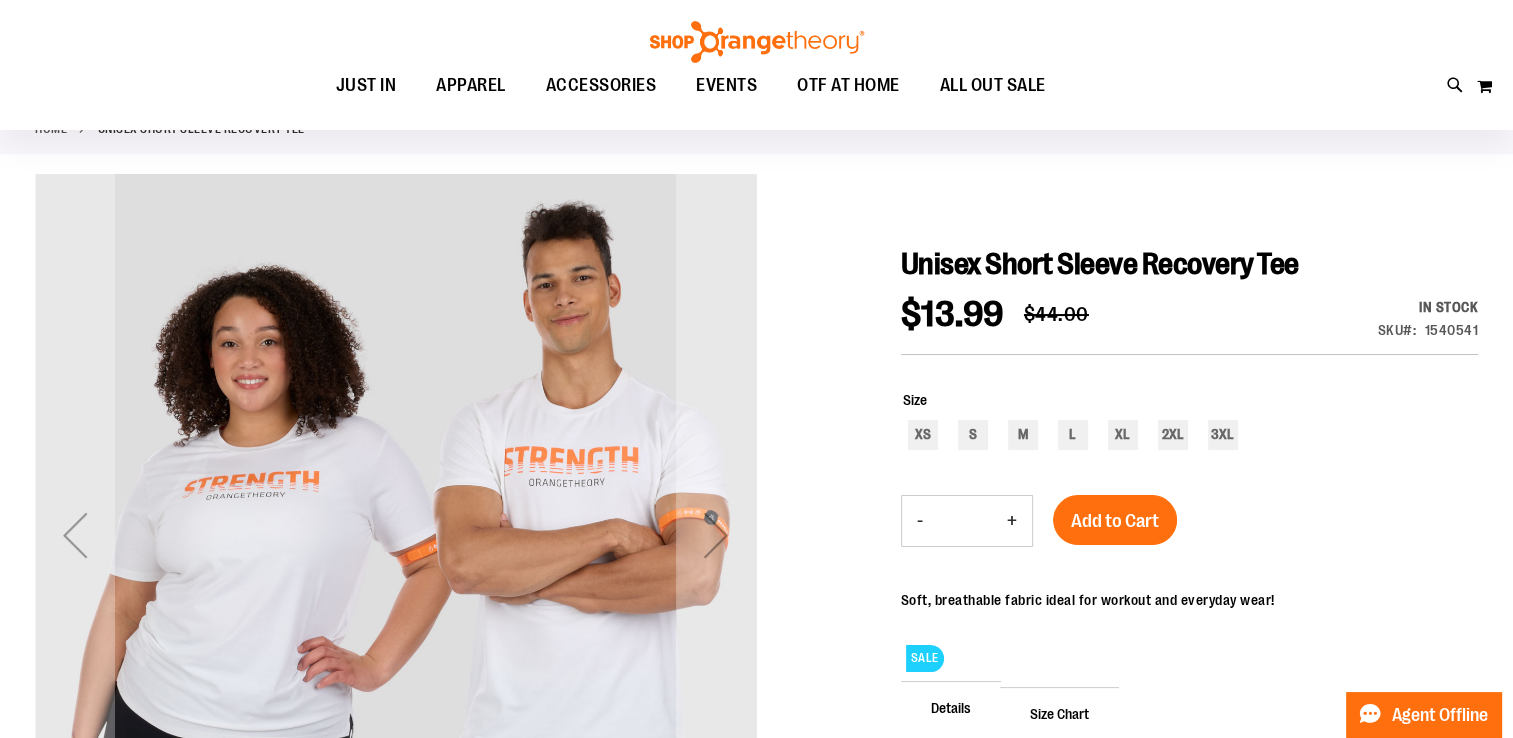 scroll, scrollTop: 199, scrollLeft: 0, axis: vertical 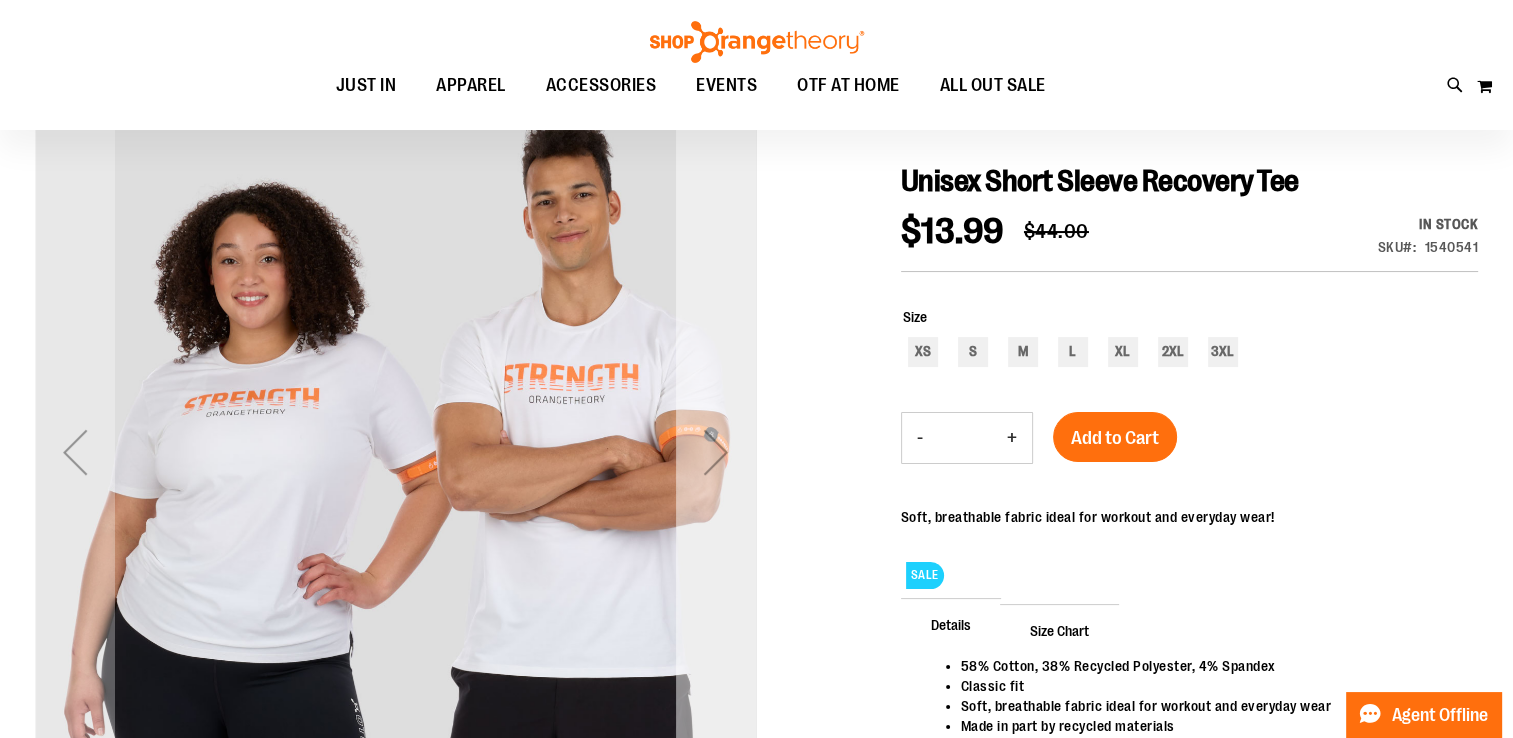 type on "**********" 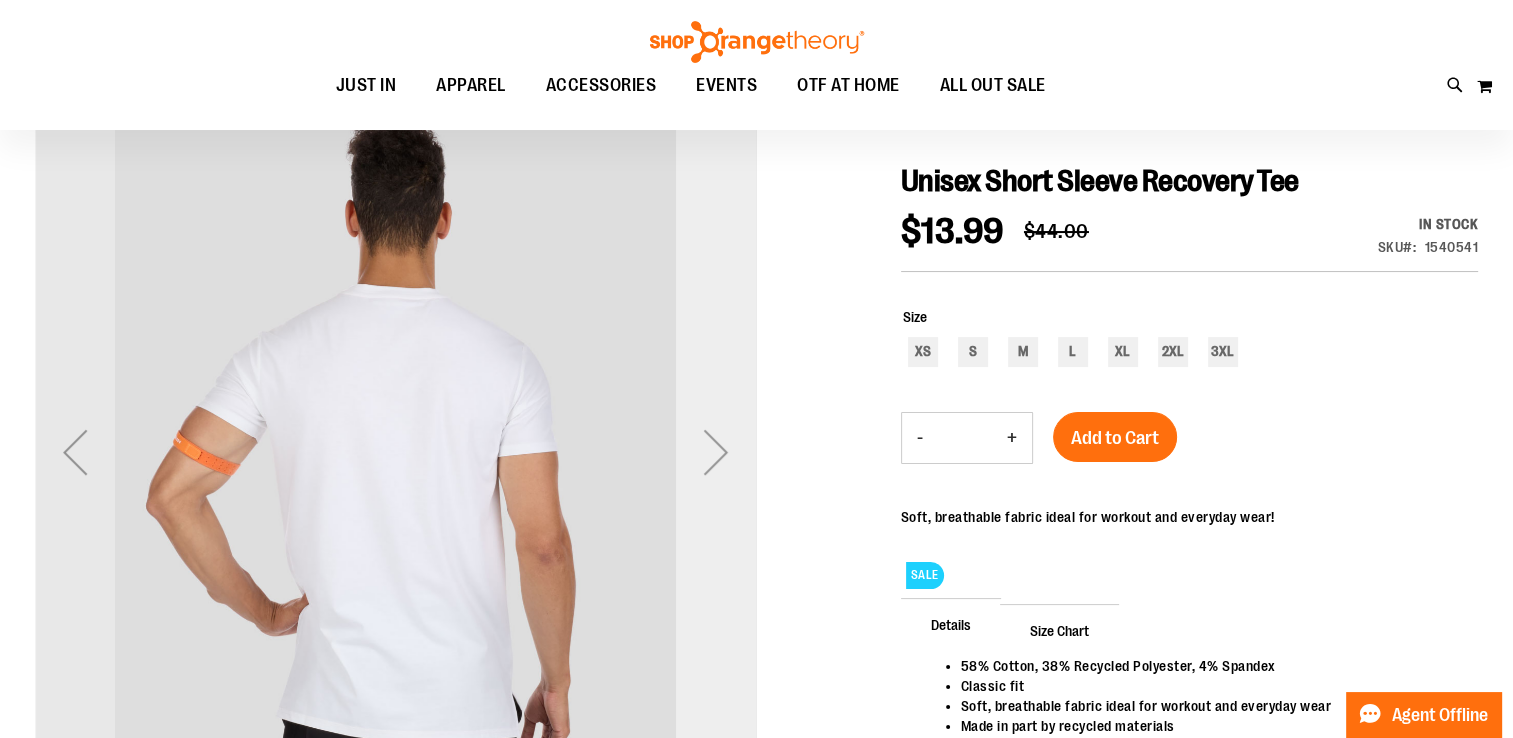 click at bounding box center [716, 452] 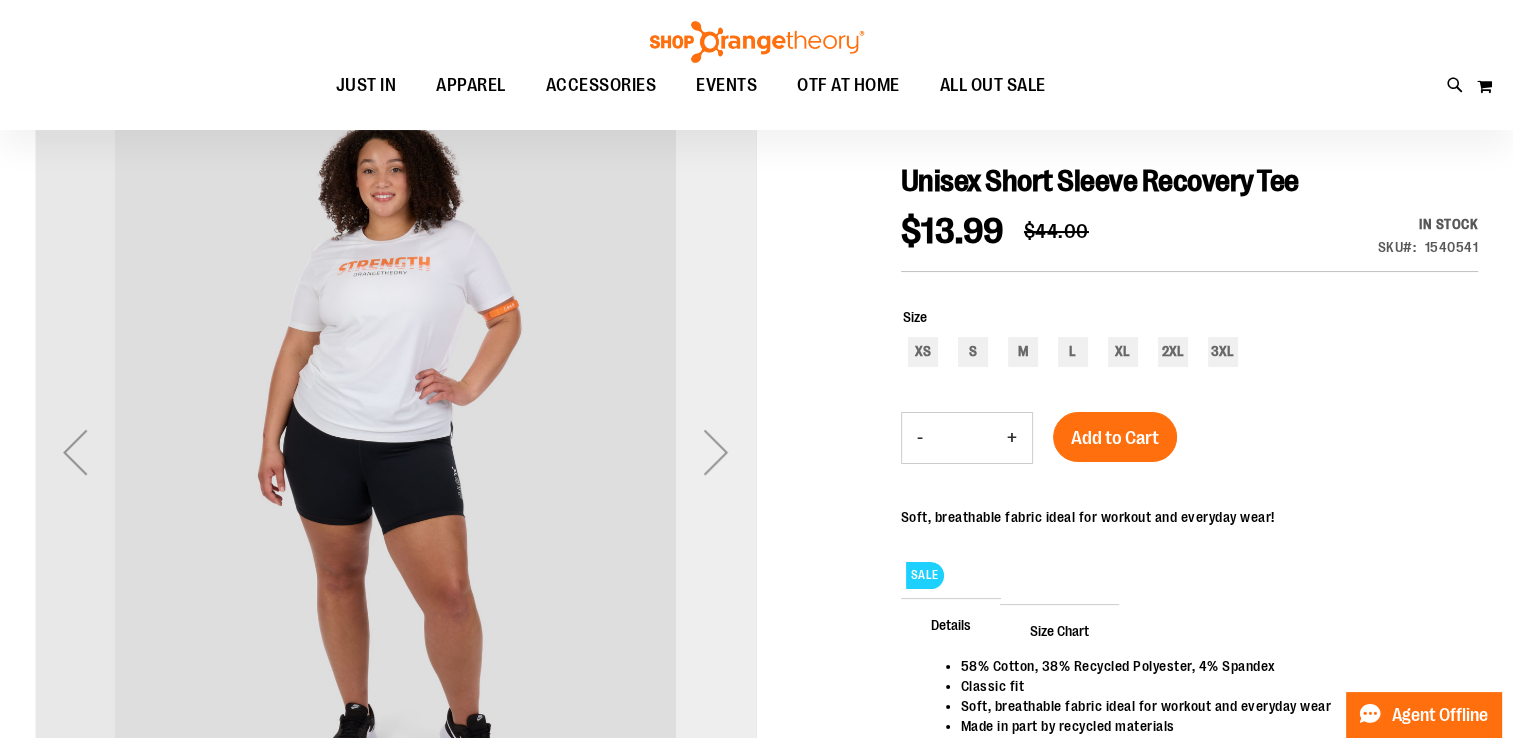 click at bounding box center (716, 452) 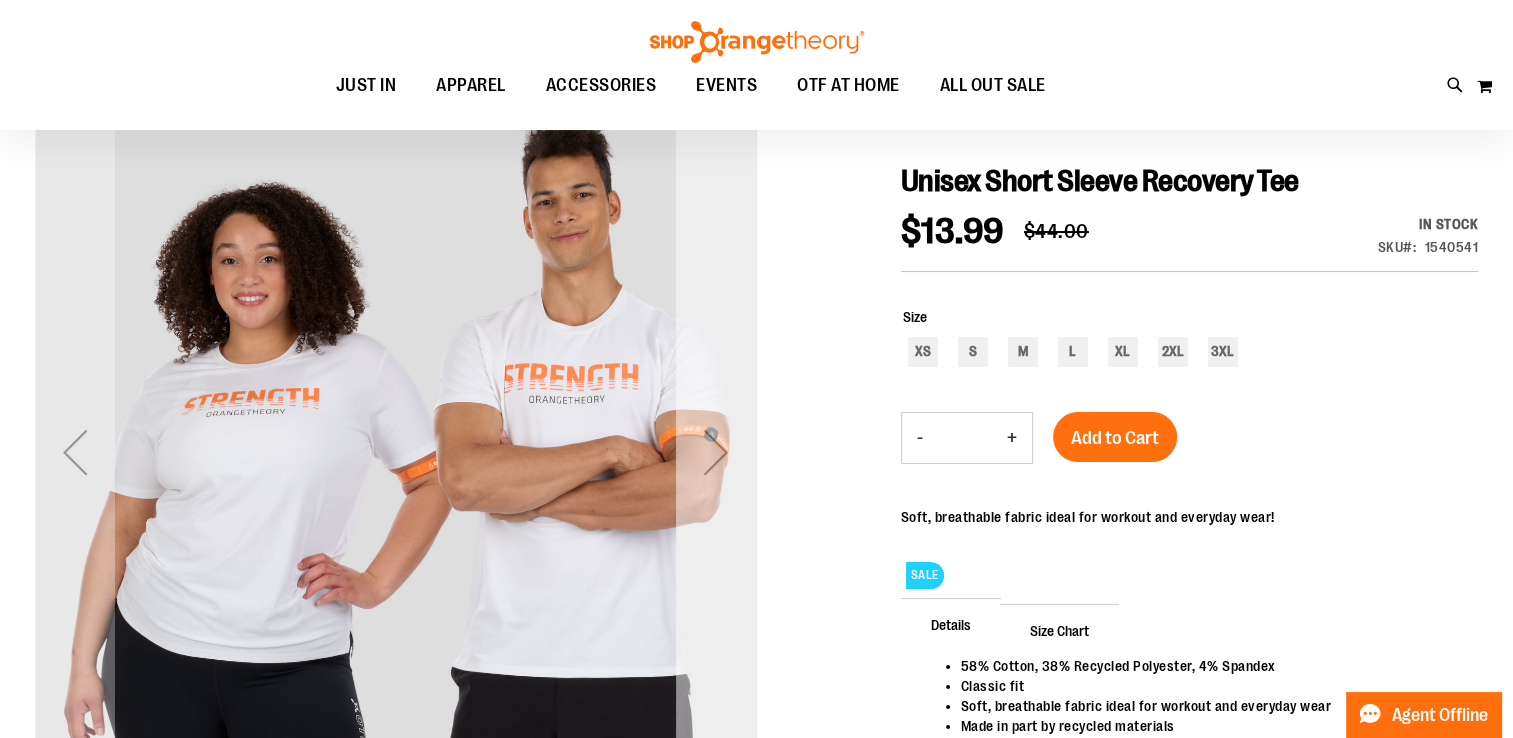 click at bounding box center (716, 452) 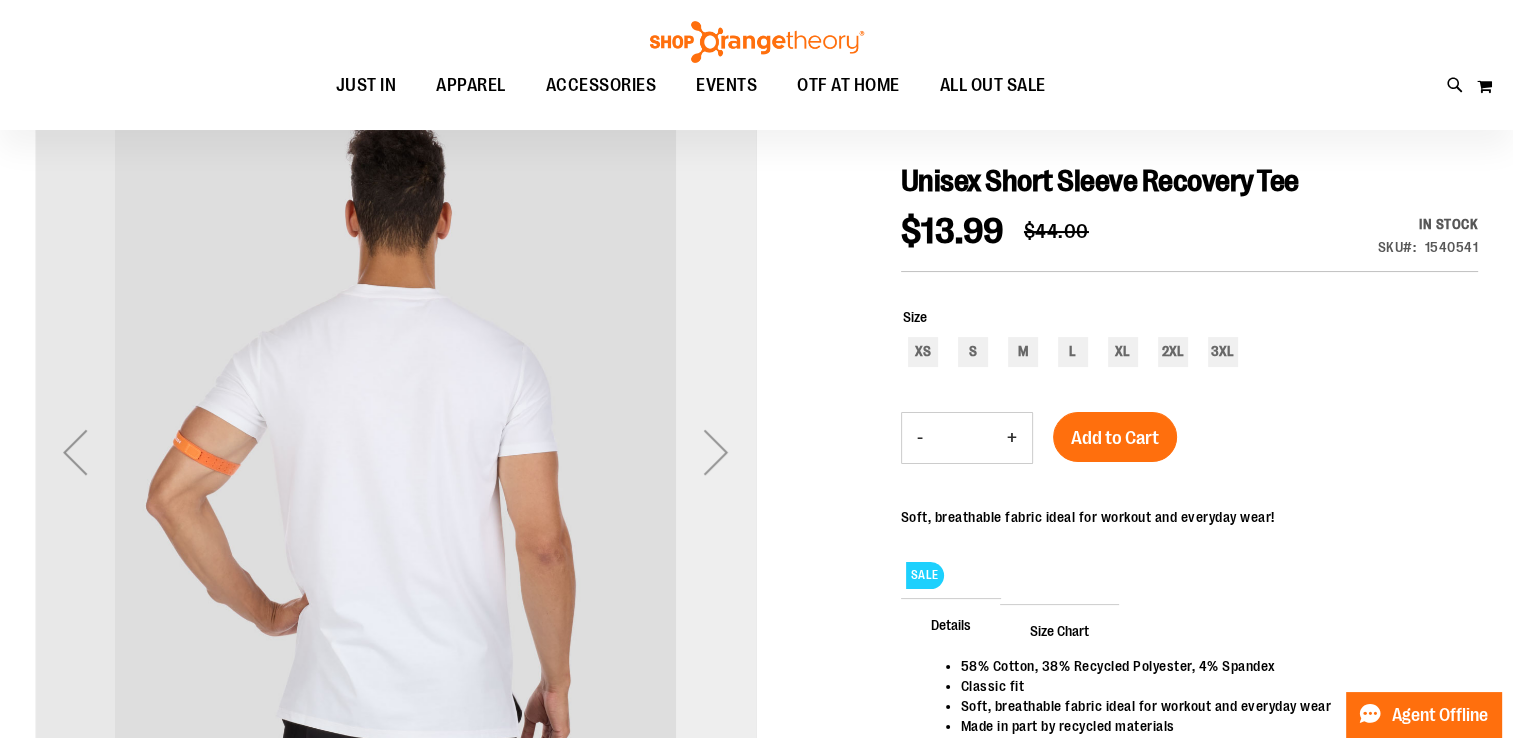 click at bounding box center (716, 452) 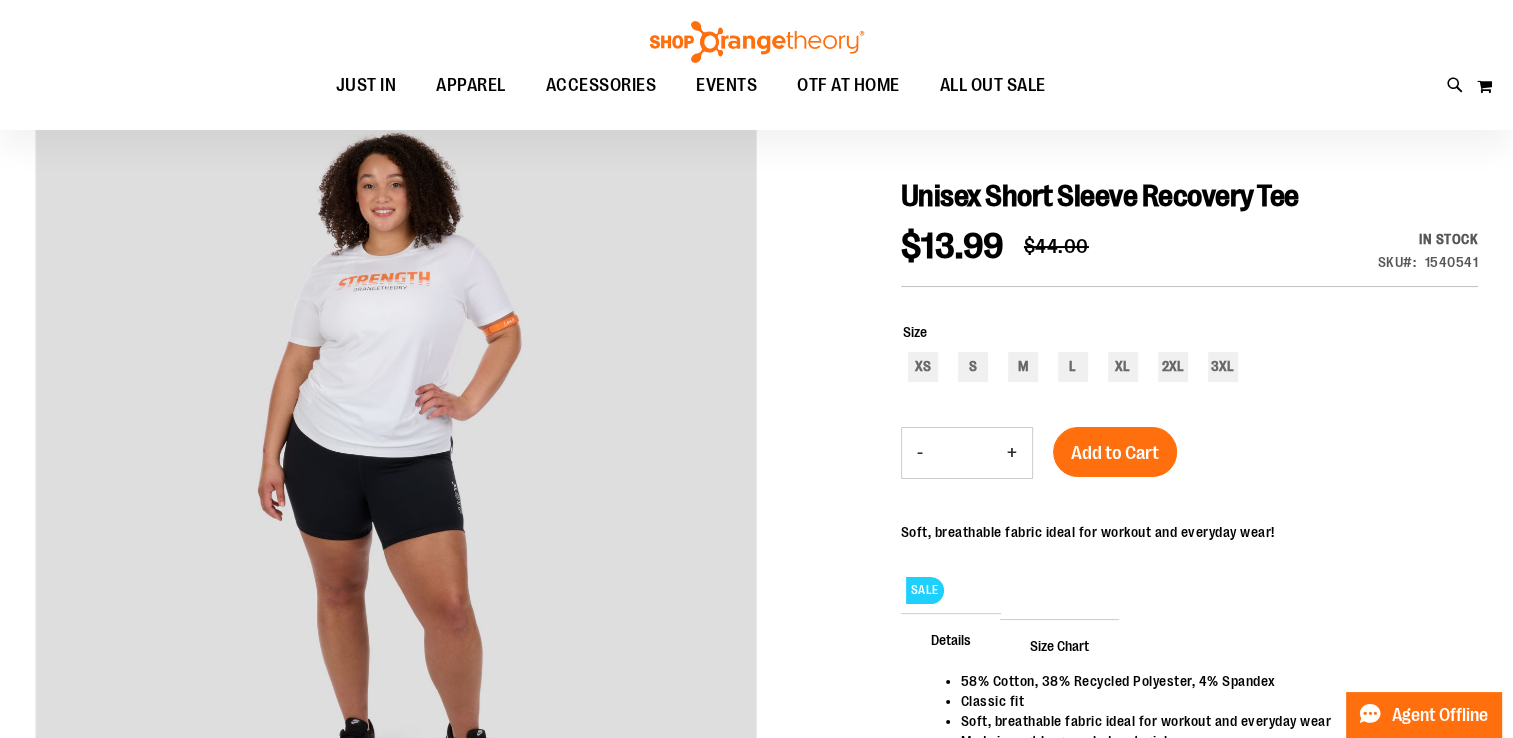 scroll, scrollTop: 0, scrollLeft: 0, axis: both 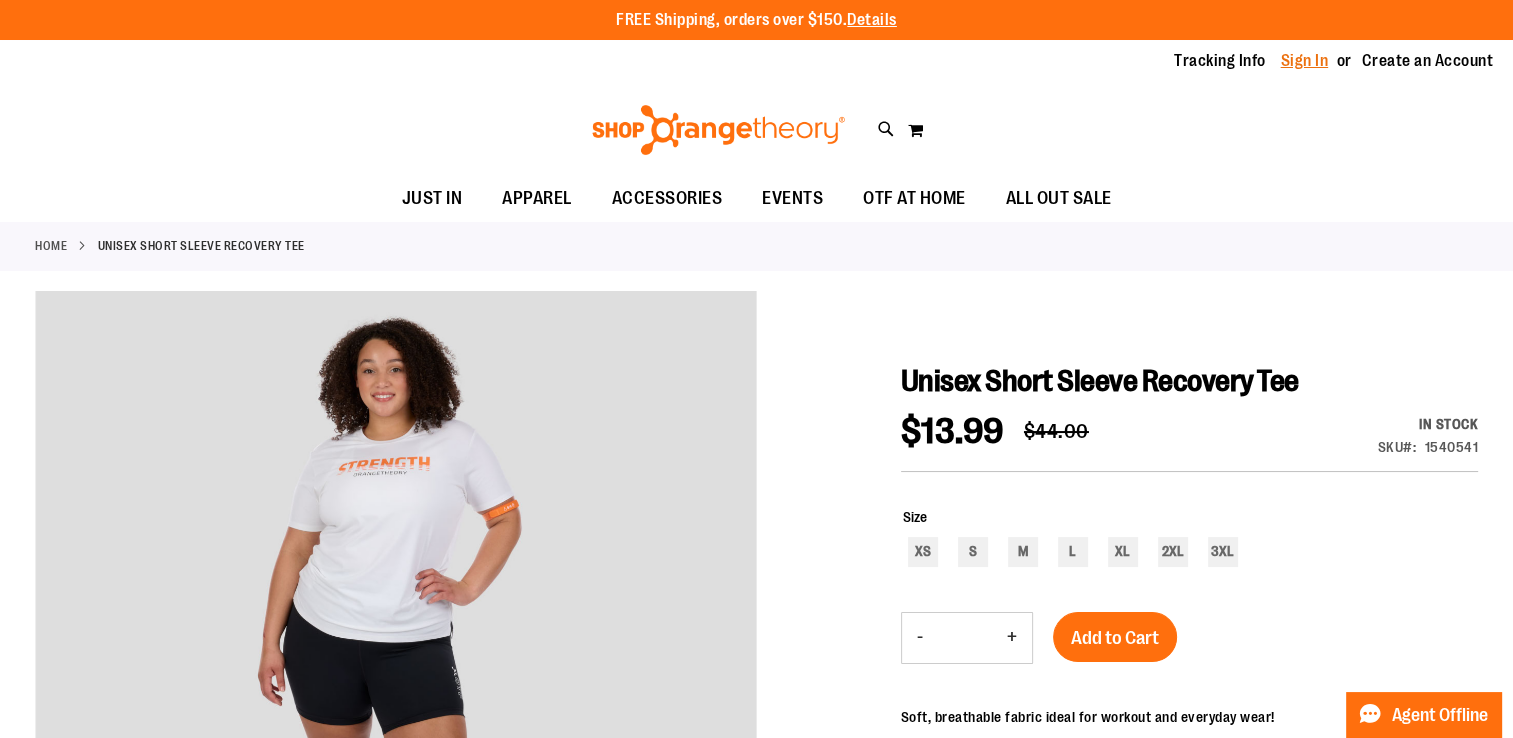 click on "Sign In" at bounding box center (1305, 61) 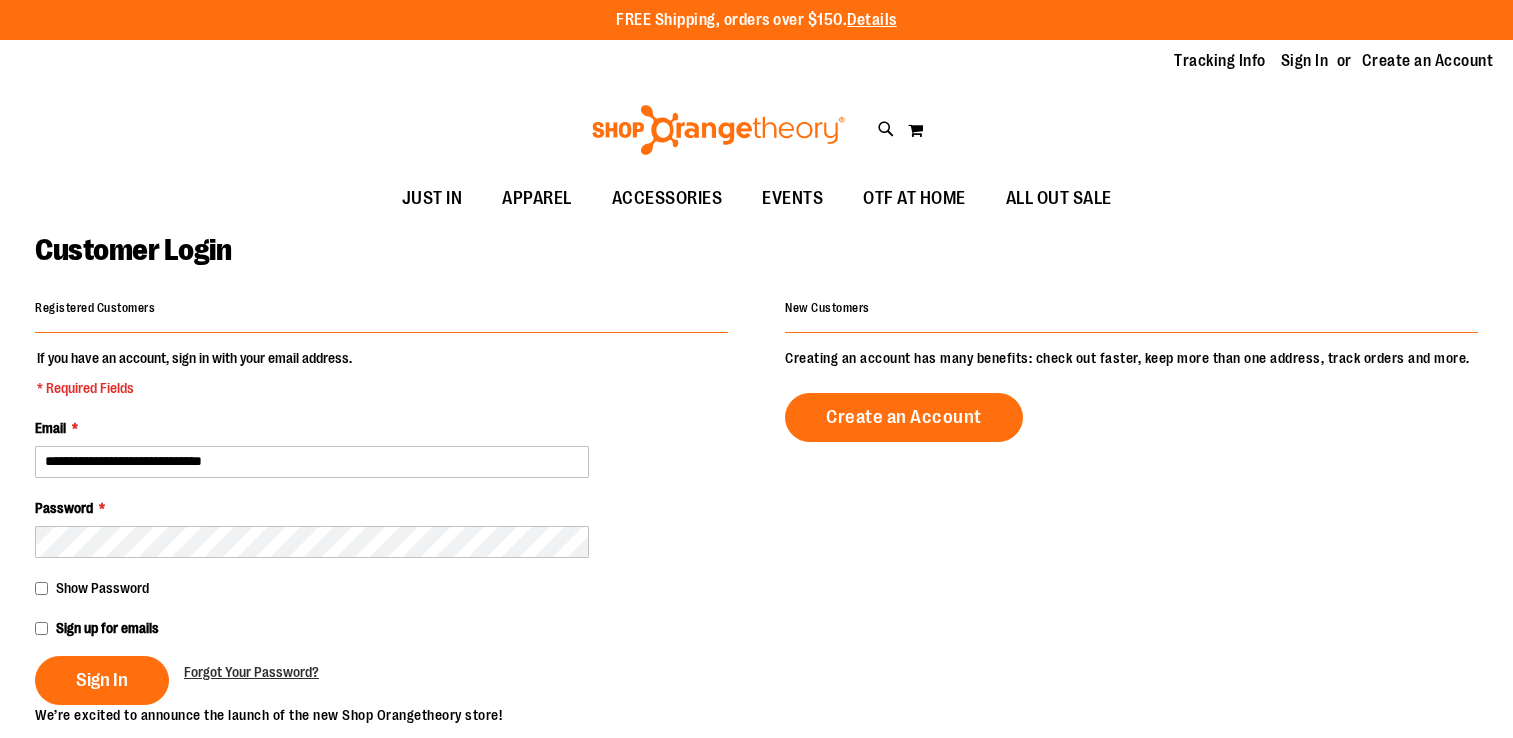 scroll, scrollTop: 0, scrollLeft: 0, axis: both 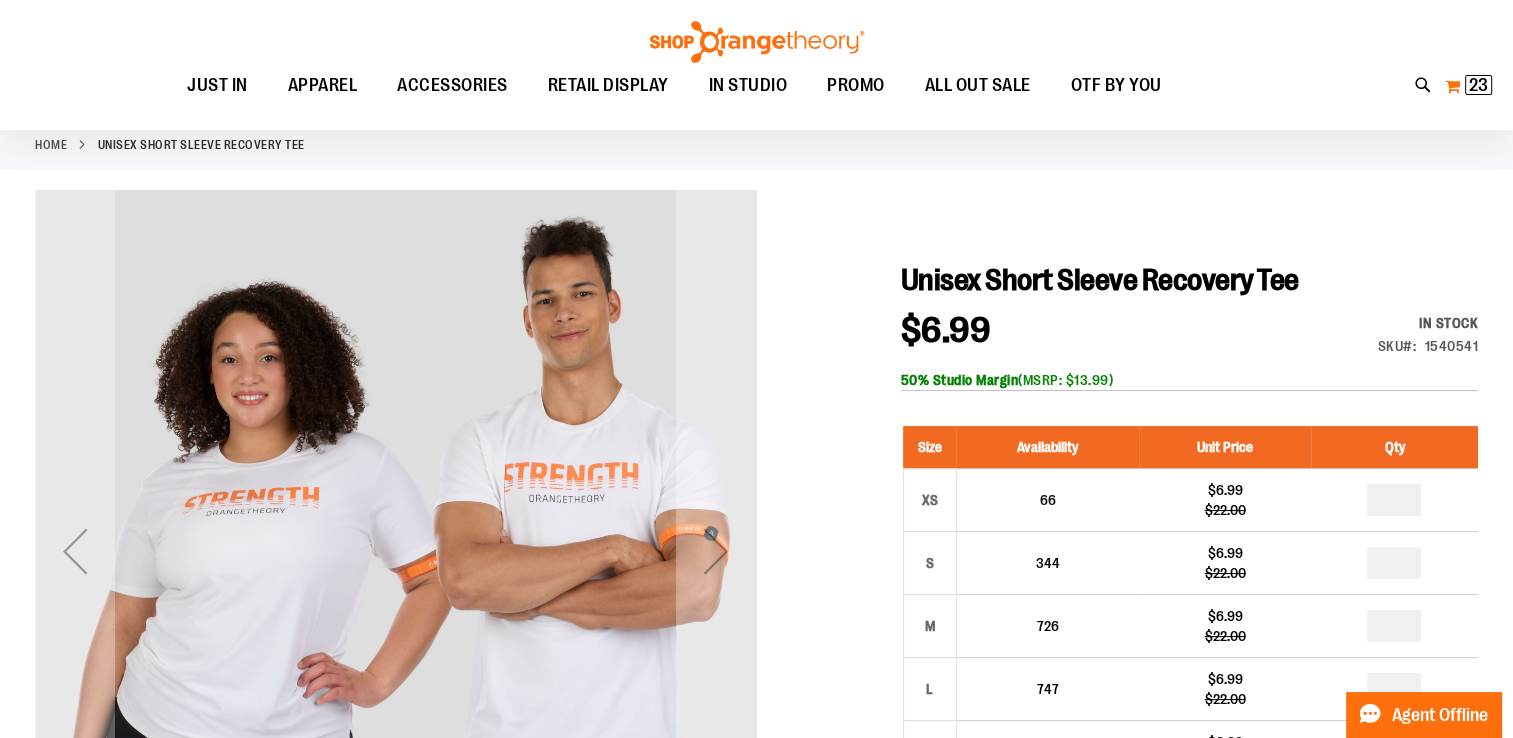 type on "**********" 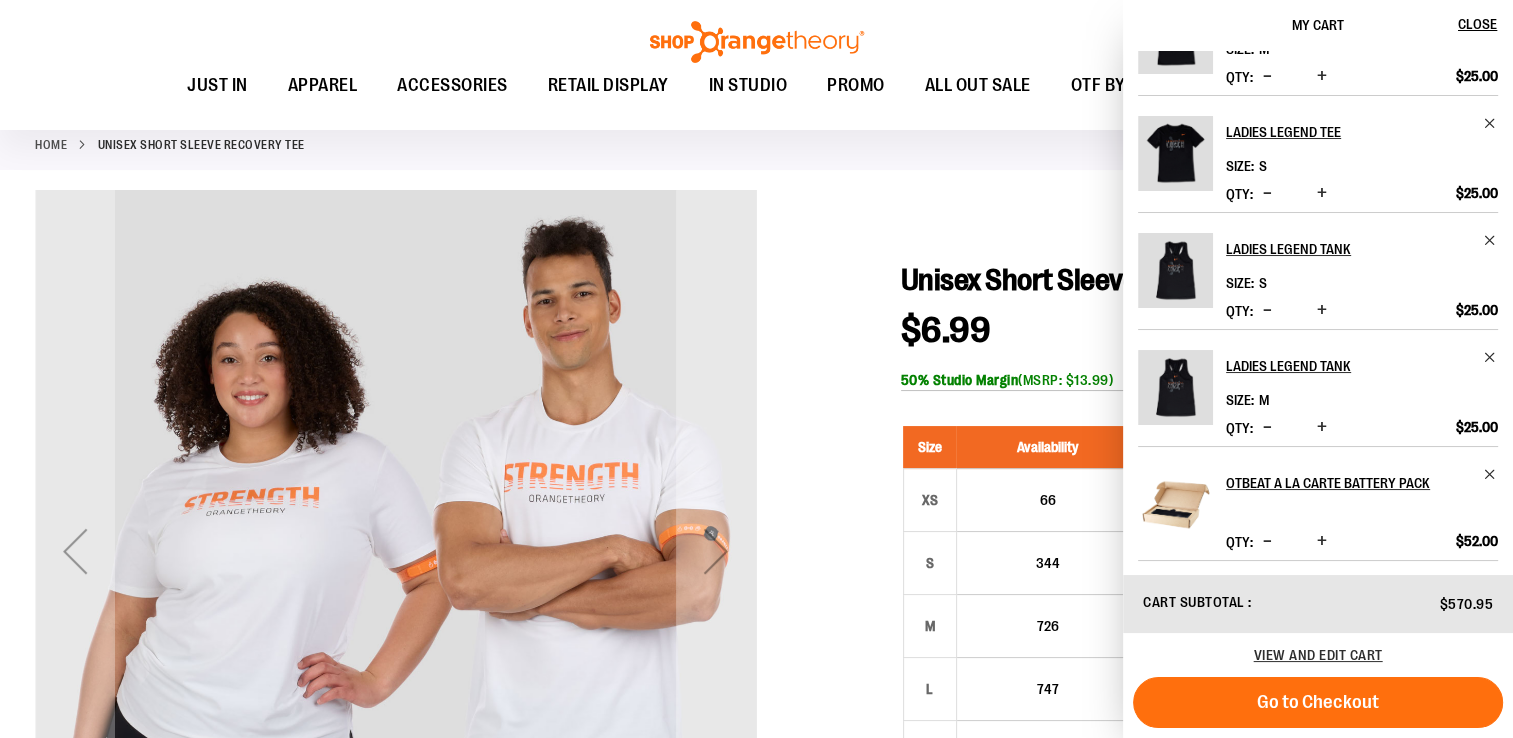 scroll, scrollTop: 648, scrollLeft: 0, axis: vertical 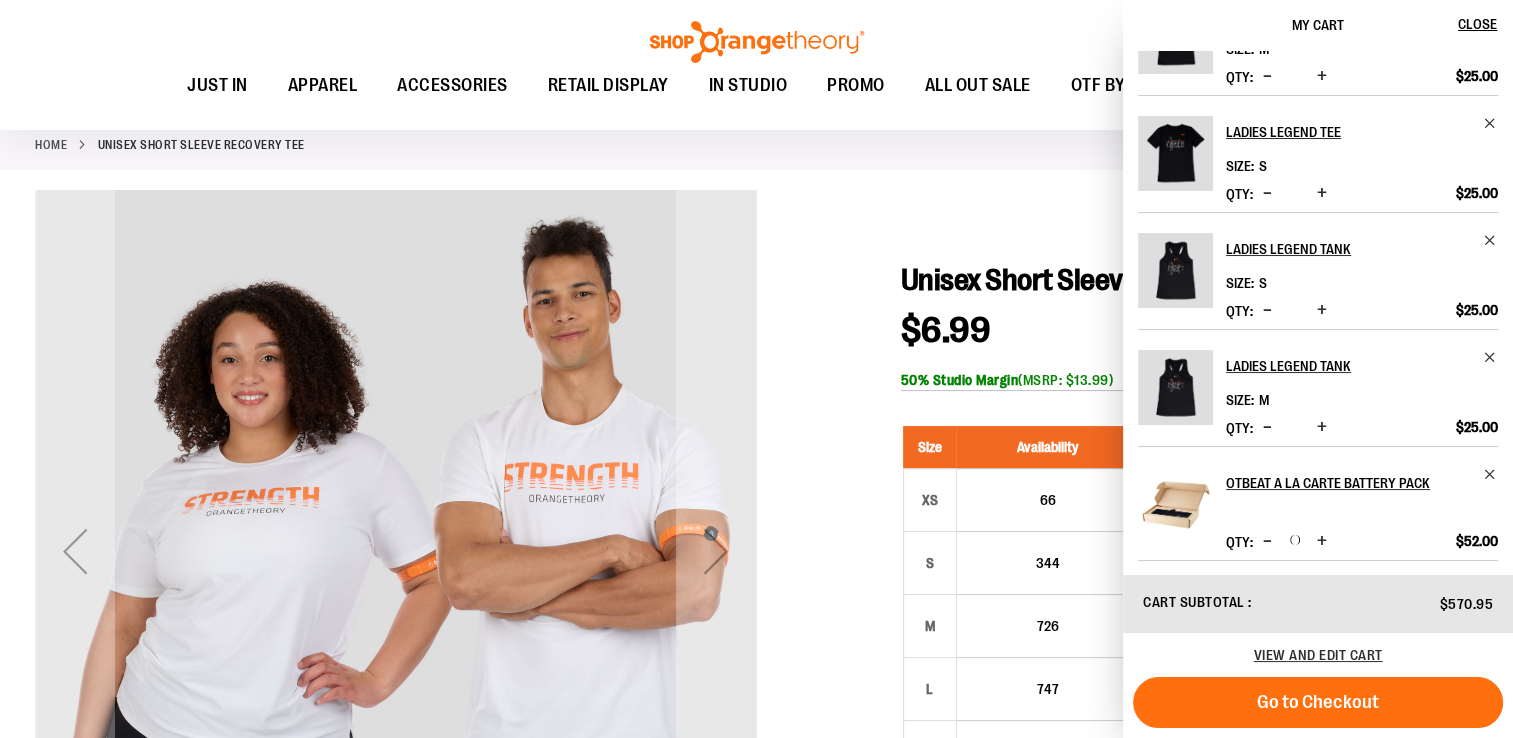 click at bounding box center [1322, 542] 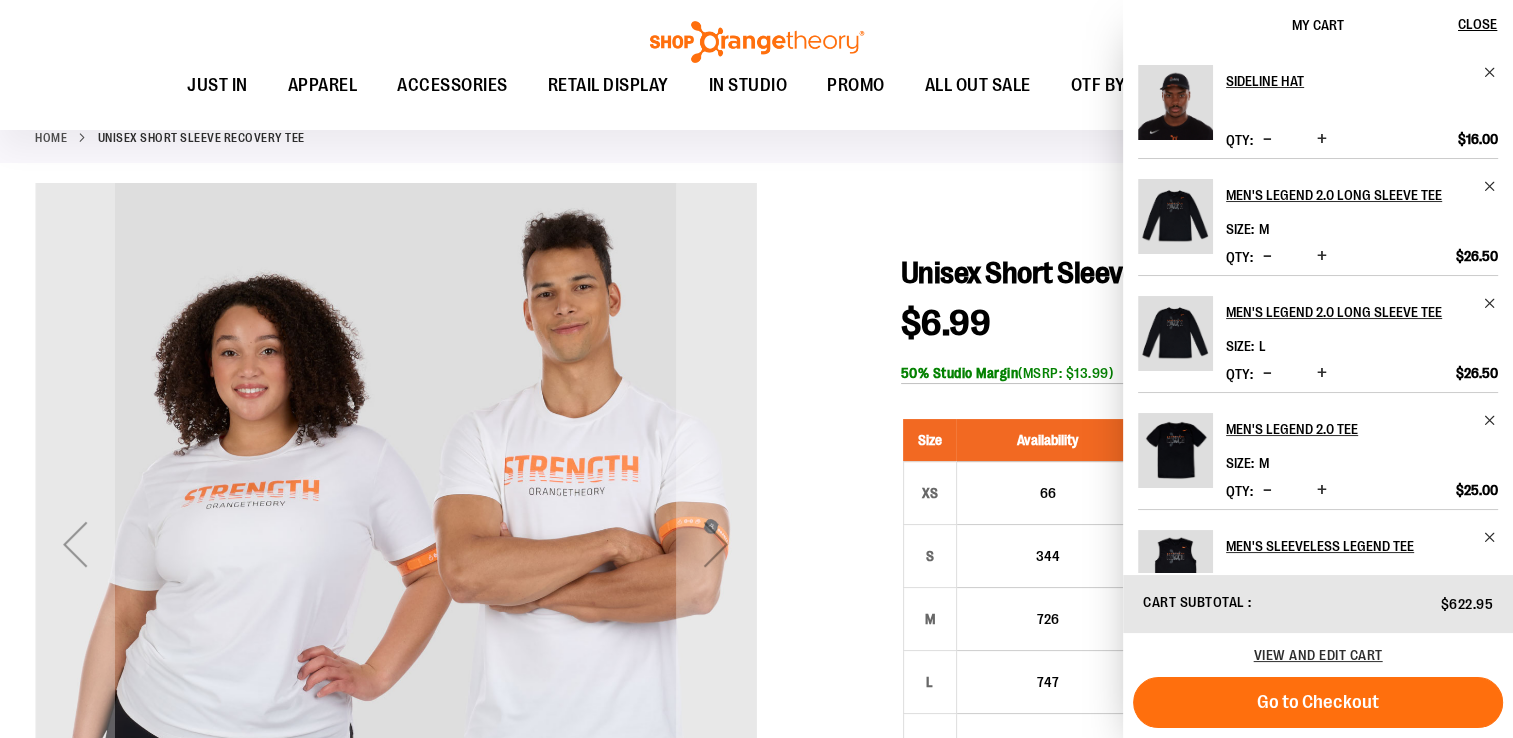 scroll, scrollTop: 500, scrollLeft: 0, axis: vertical 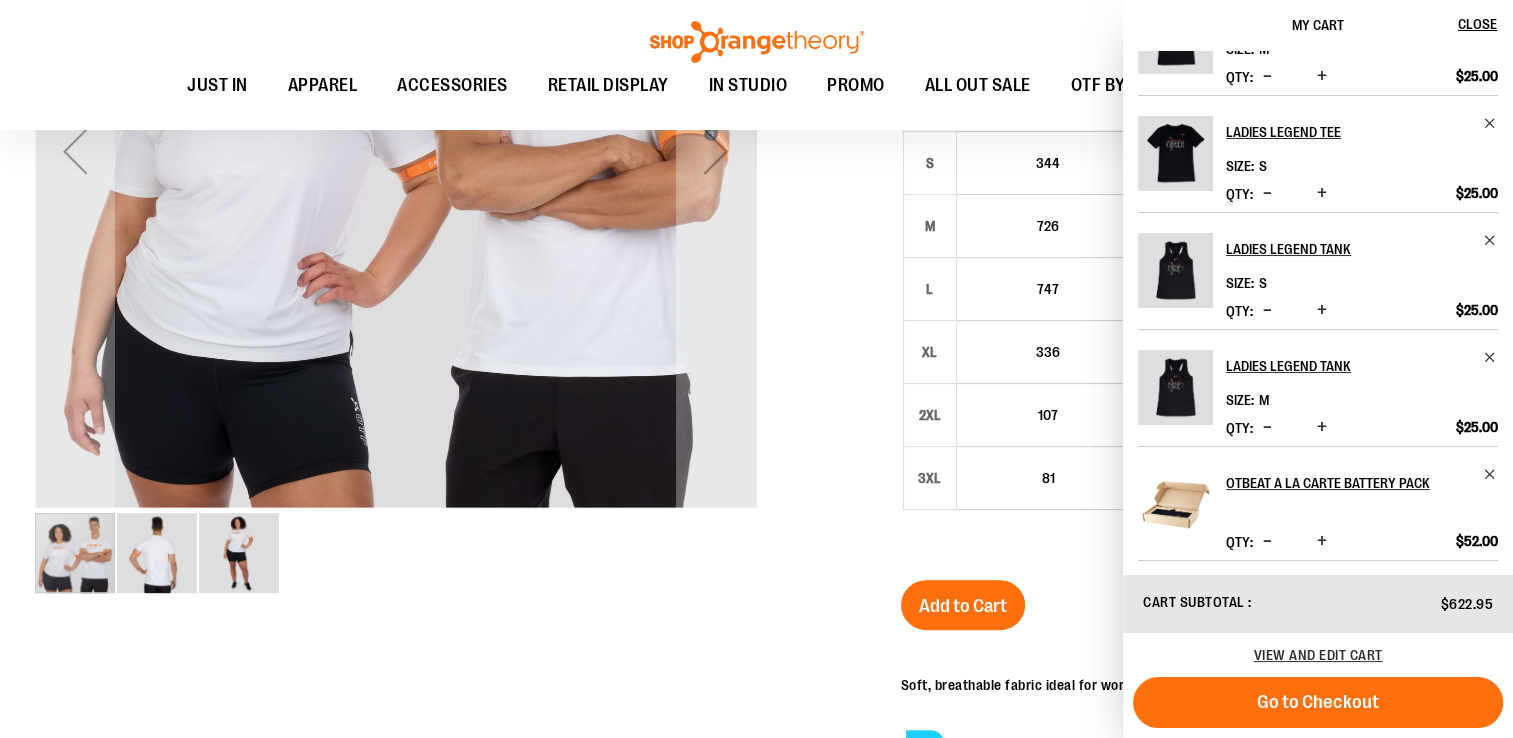 click at bounding box center (1322, 541) 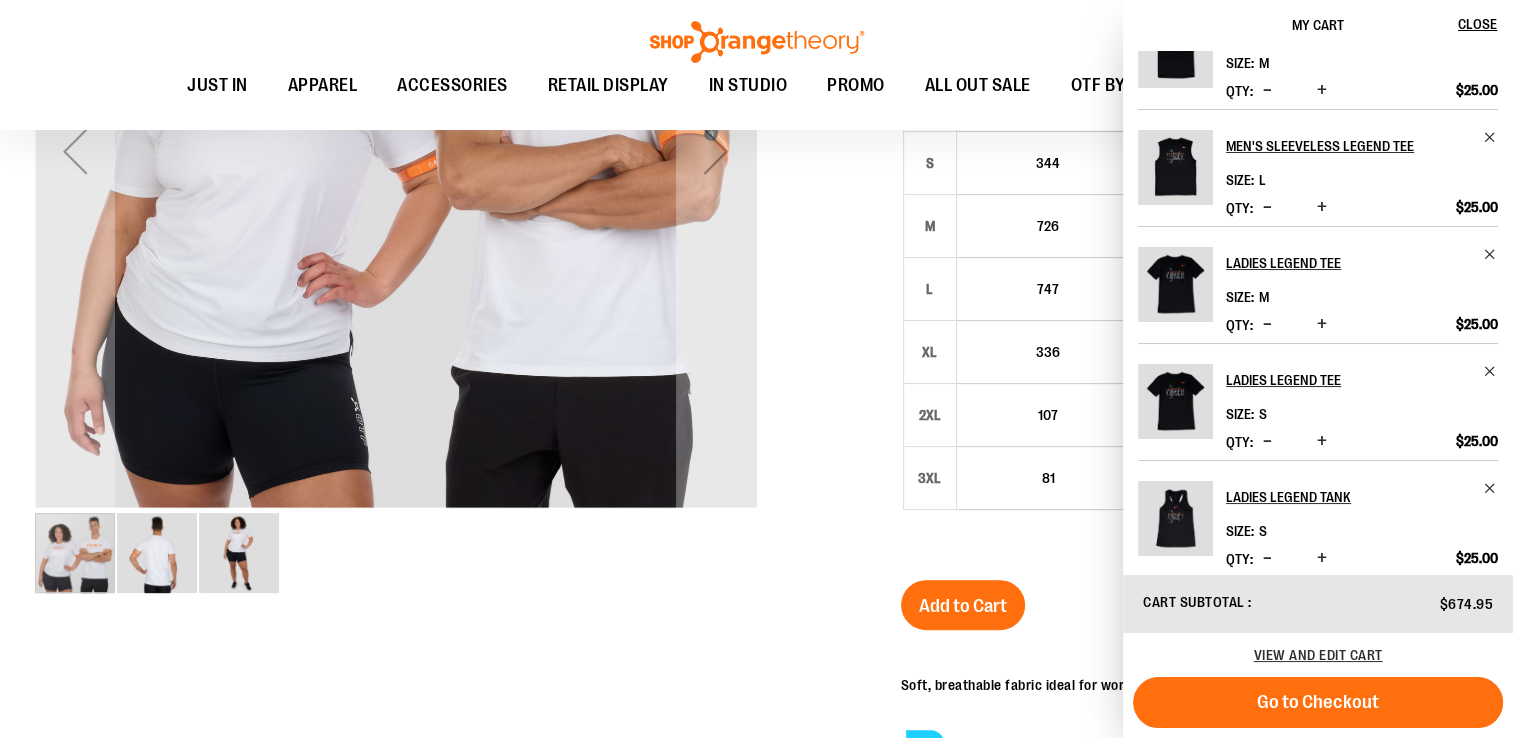 scroll, scrollTop: 648, scrollLeft: 0, axis: vertical 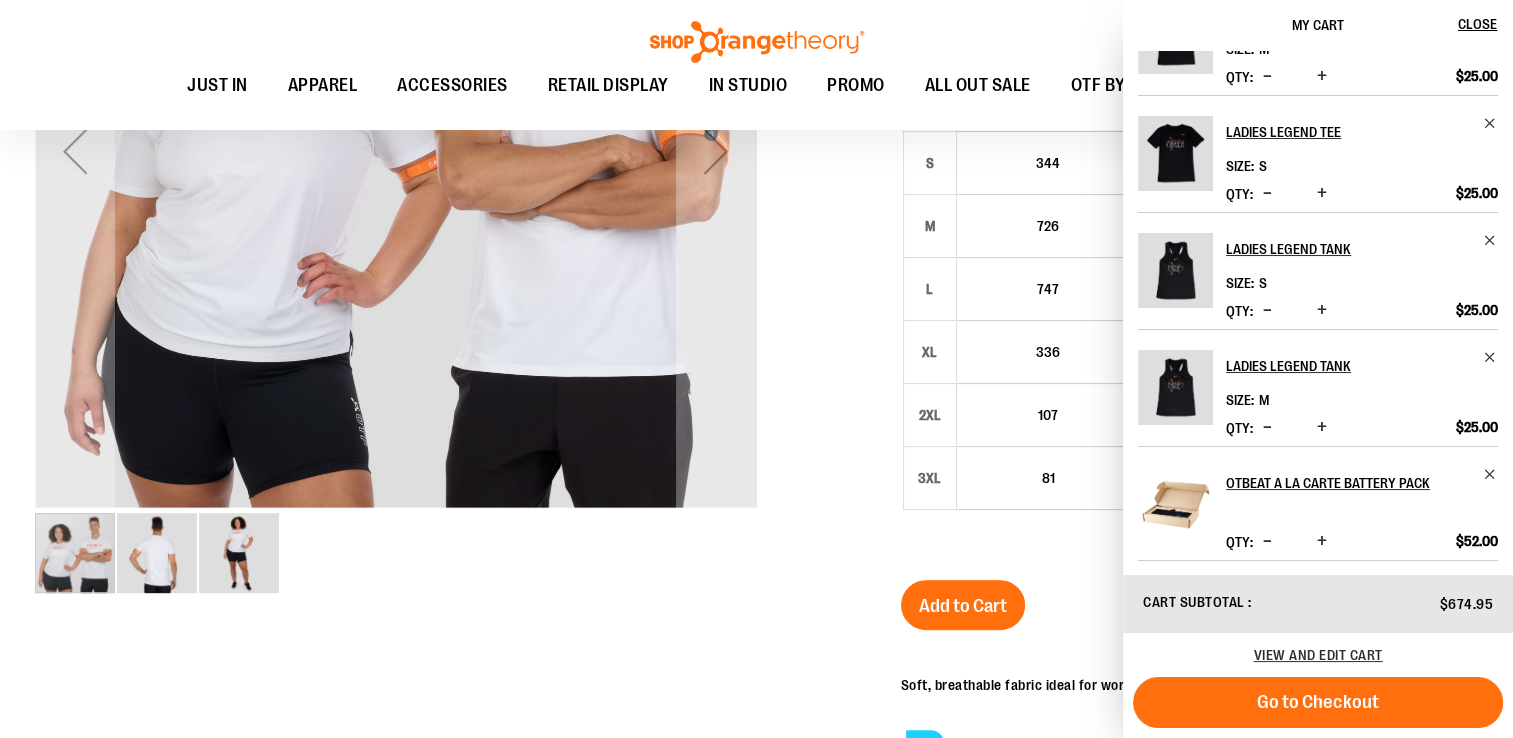 click at bounding box center [1322, 541] 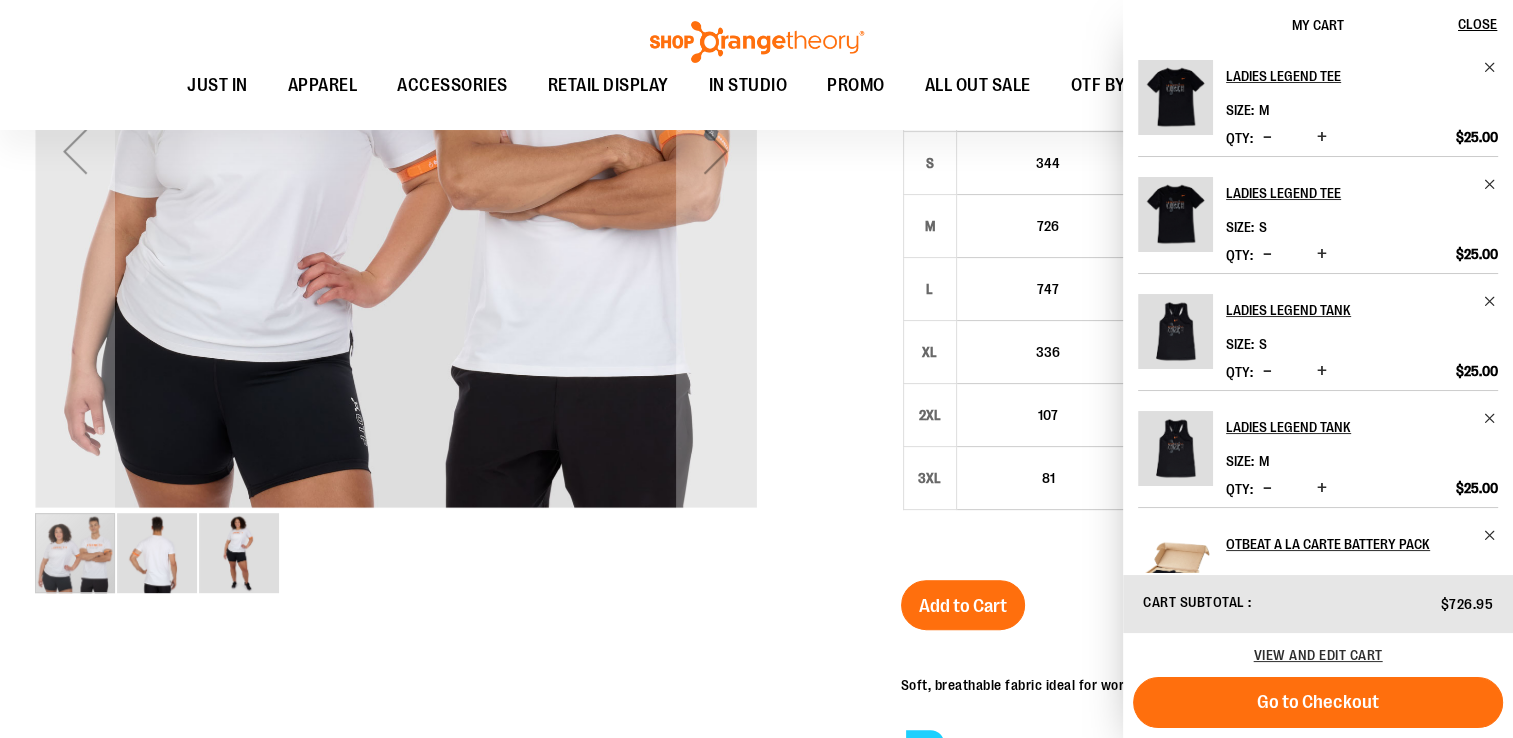 scroll, scrollTop: 648, scrollLeft: 0, axis: vertical 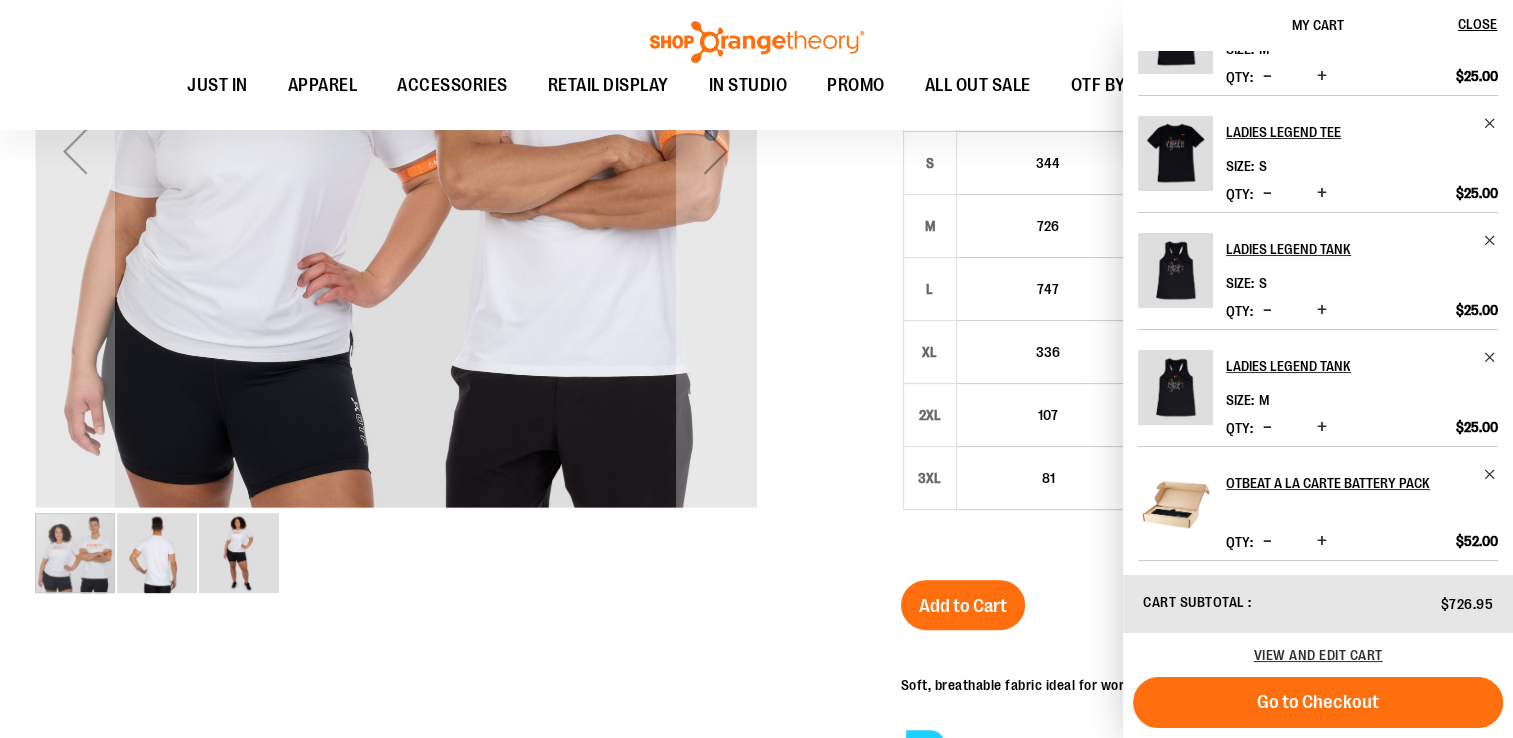 click at bounding box center [1322, 542] 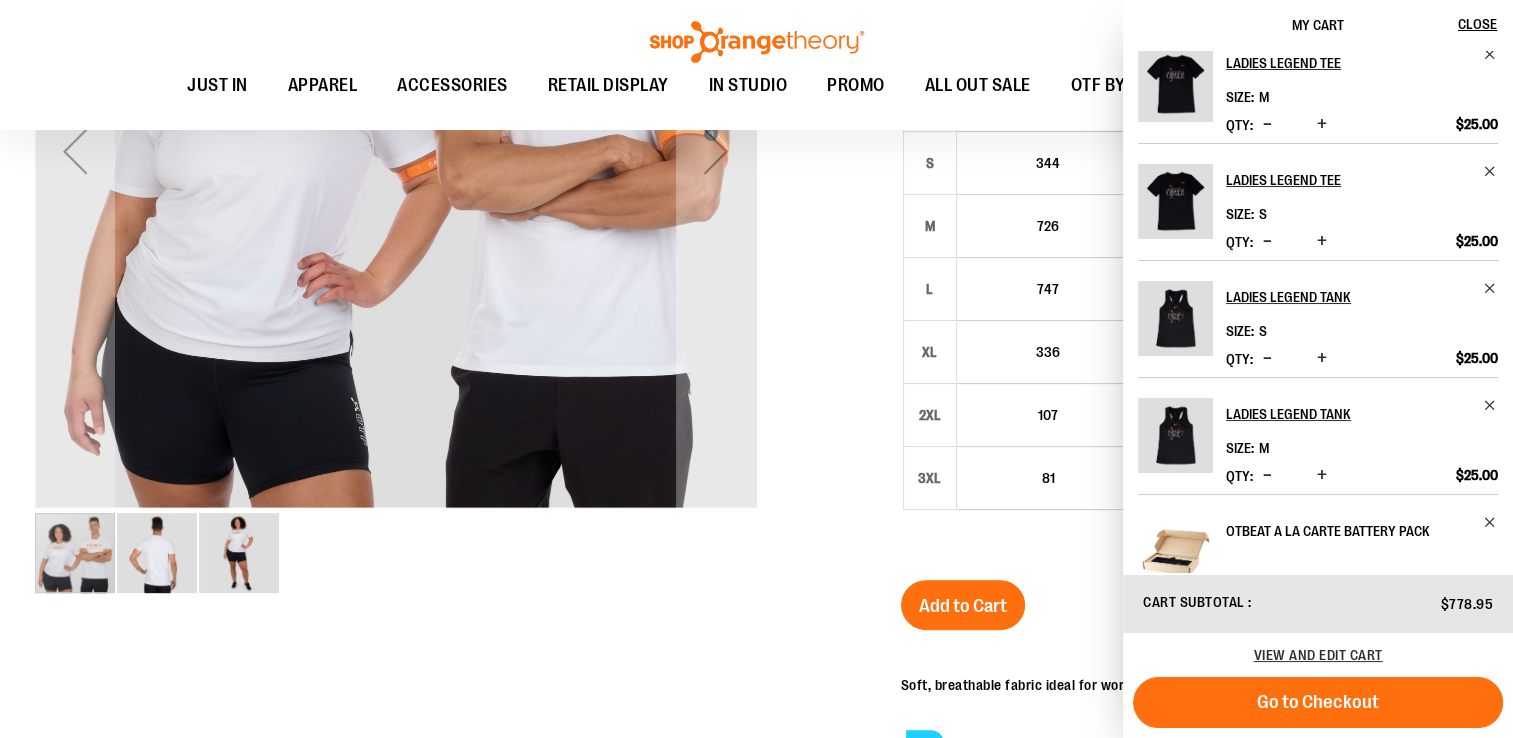 scroll, scrollTop: 648, scrollLeft: 0, axis: vertical 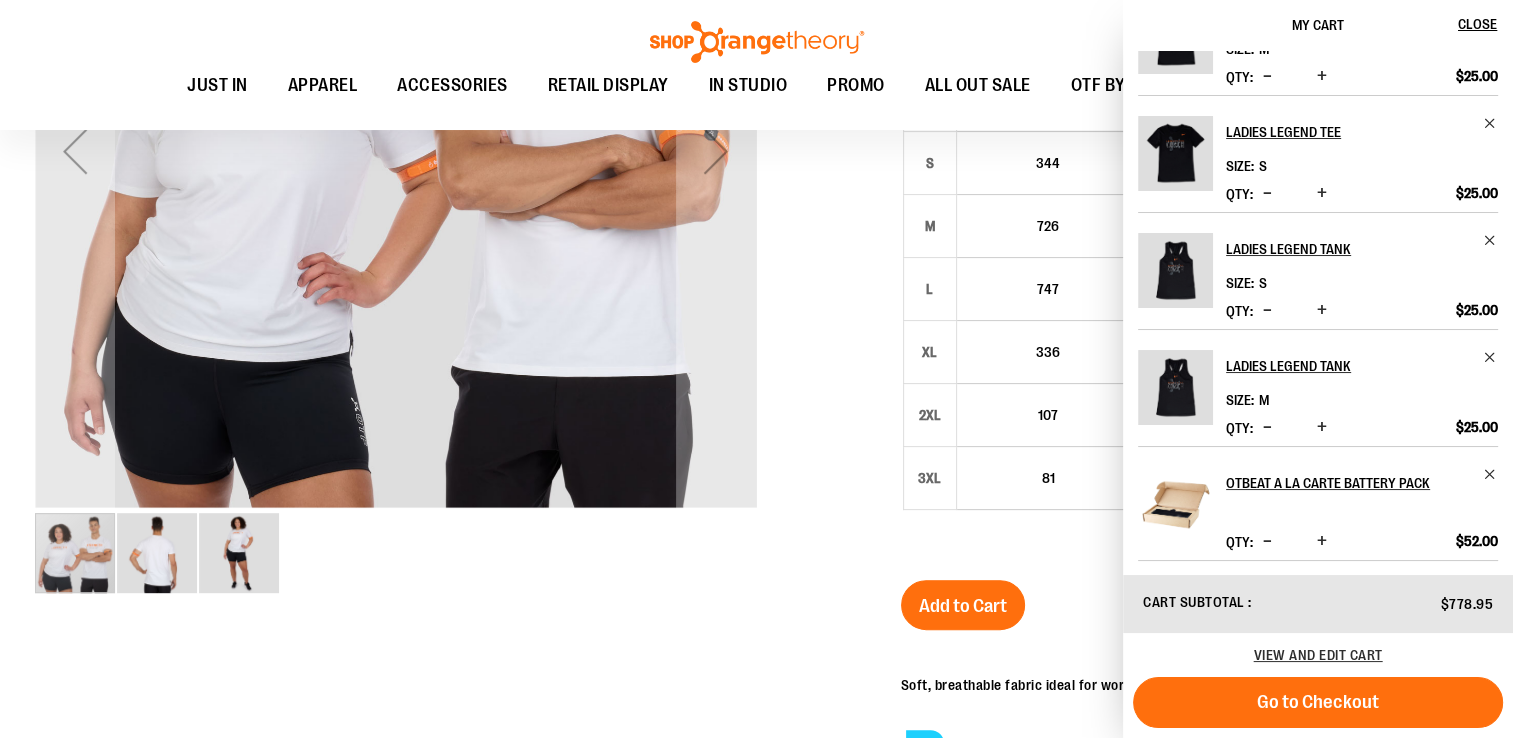 click at bounding box center (1322, 541) 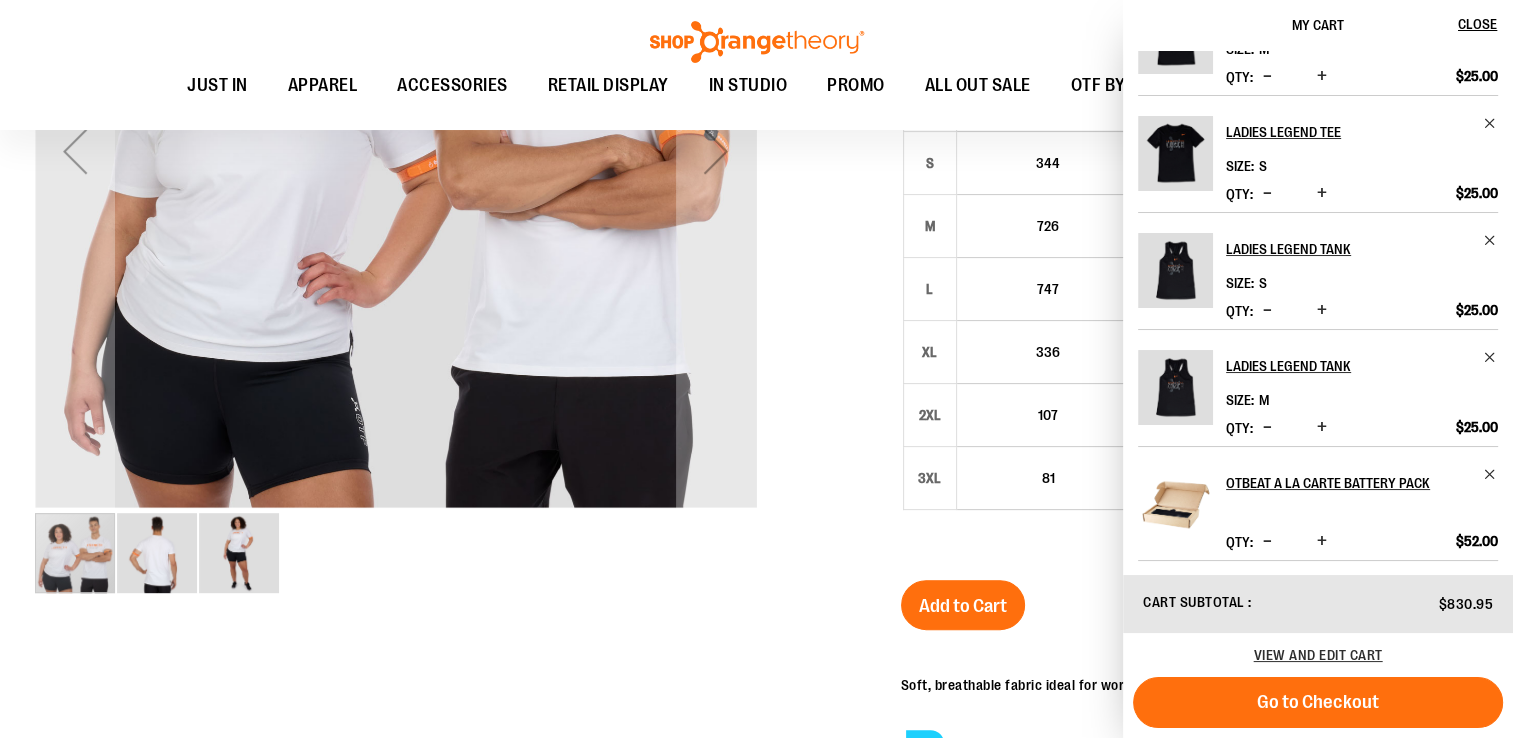 scroll, scrollTop: 364, scrollLeft: 0, axis: vertical 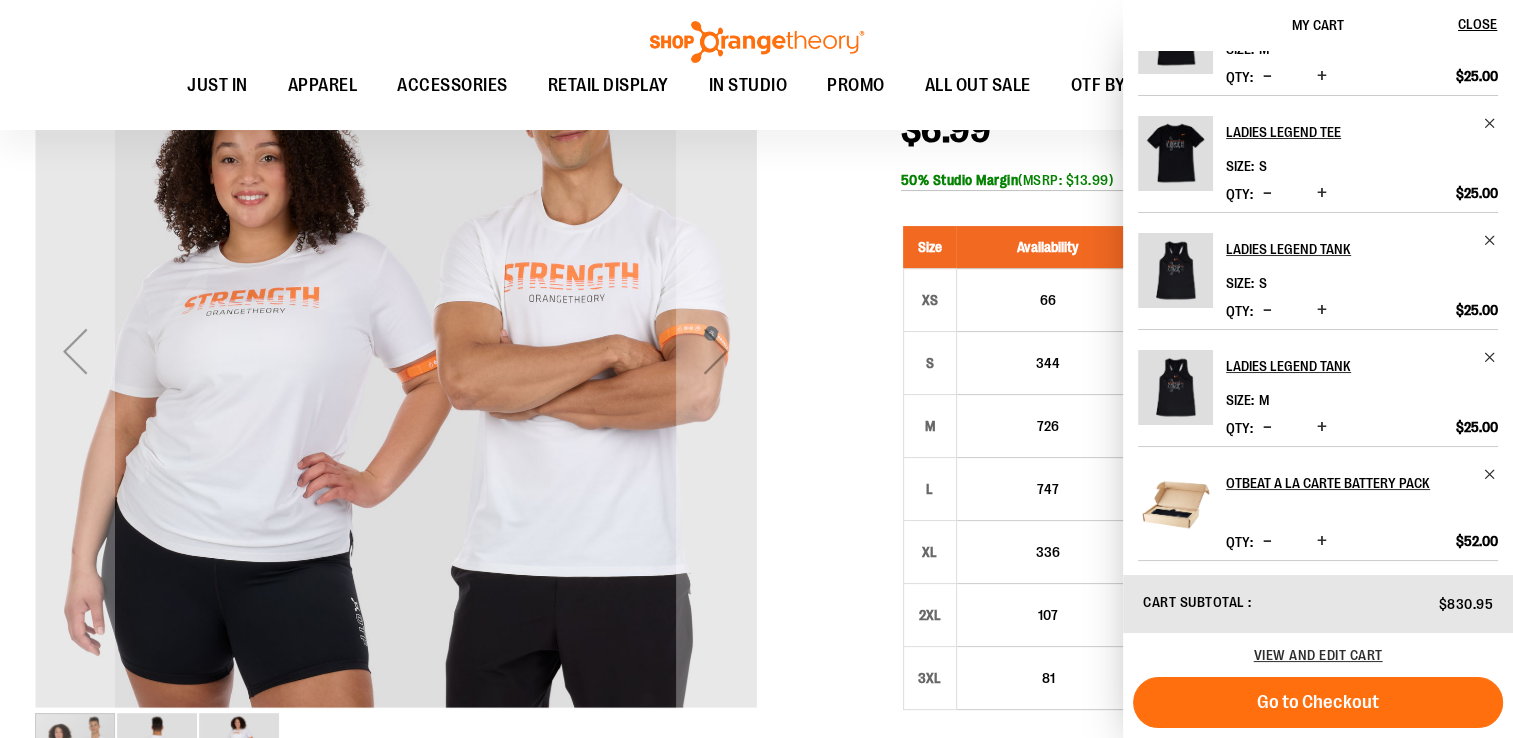 click at bounding box center (1322, 542) 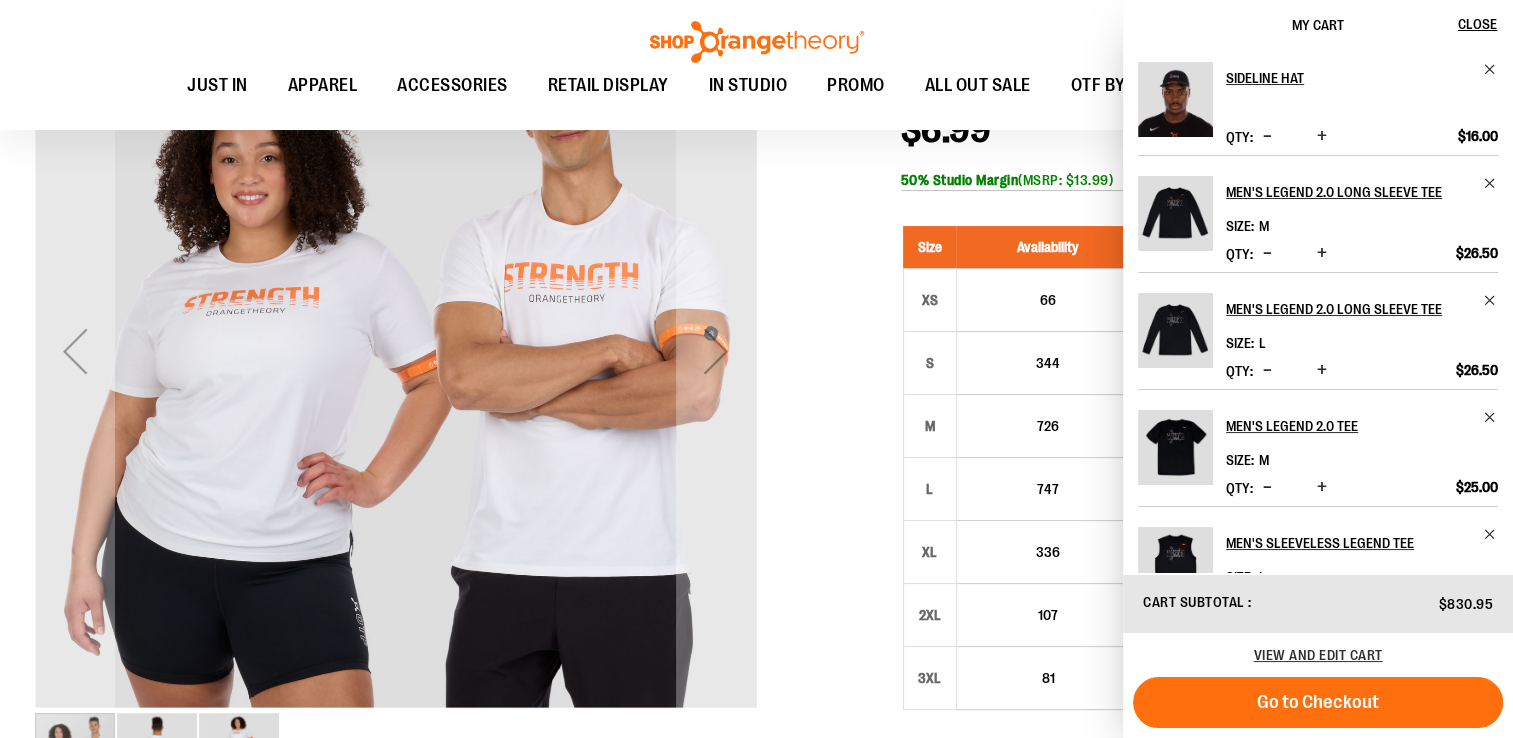 scroll, scrollTop: 0, scrollLeft: 0, axis: both 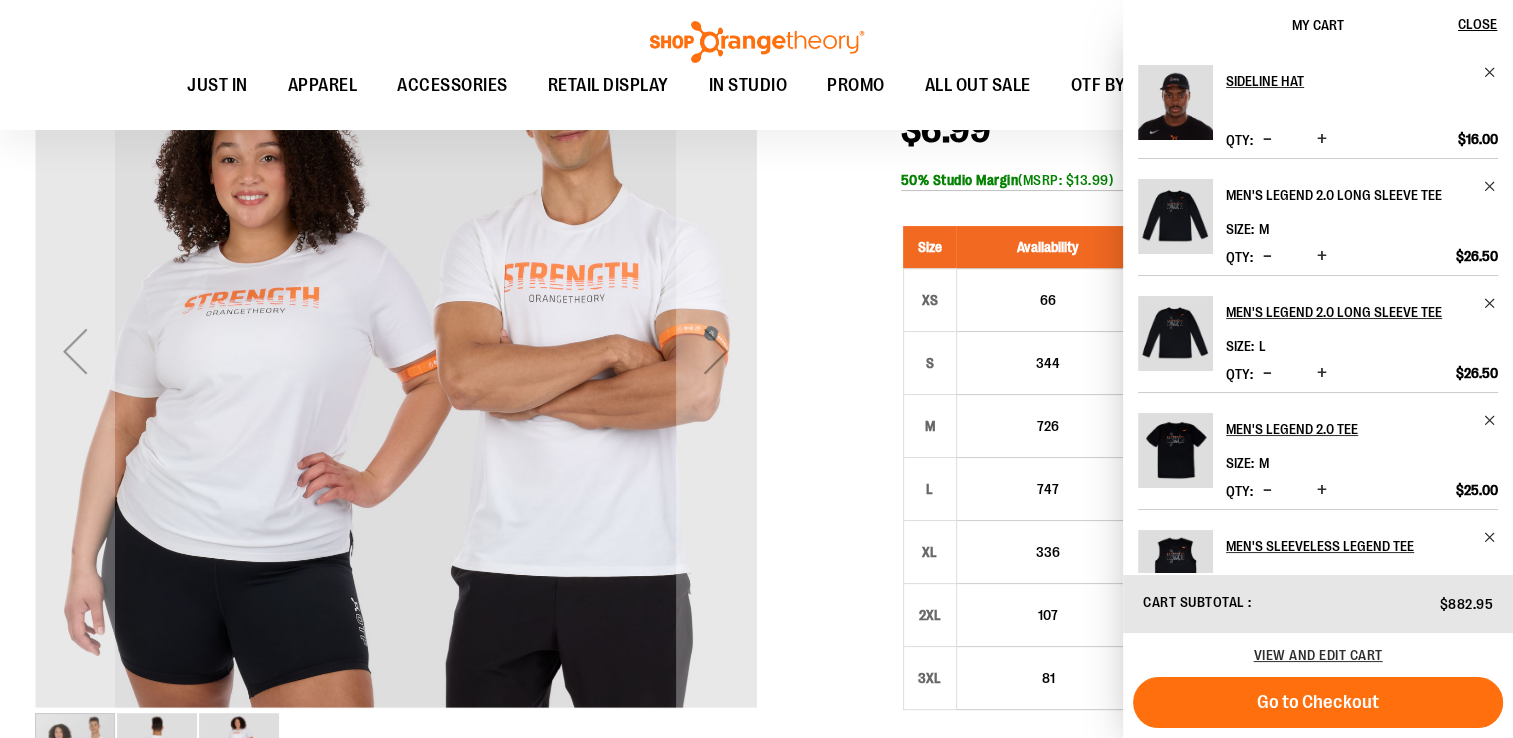 click on "Men's Legend 2.0 Long Sleeve Tee" at bounding box center [1348, 195] 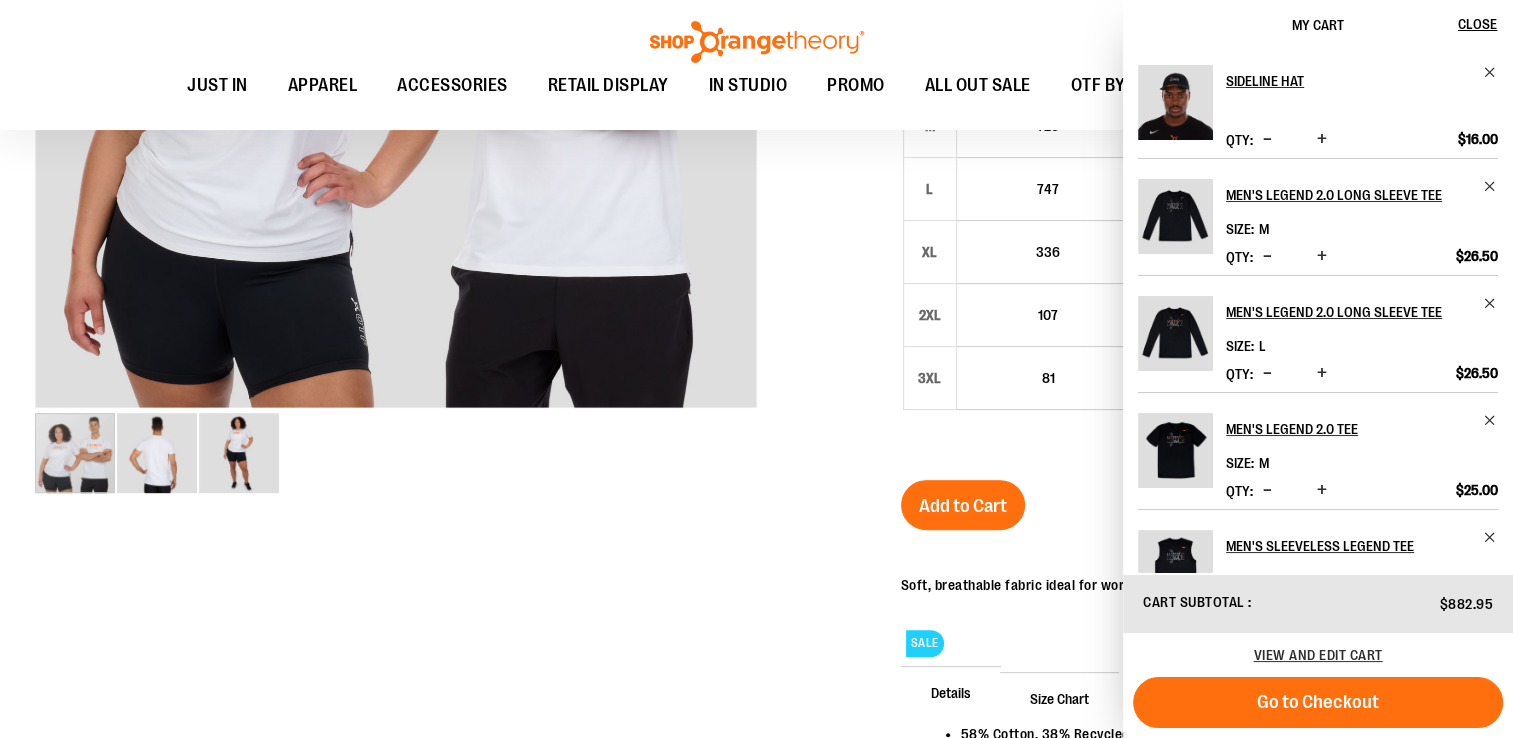 scroll, scrollTop: 900, scrollLeft: 0, axis: vertical 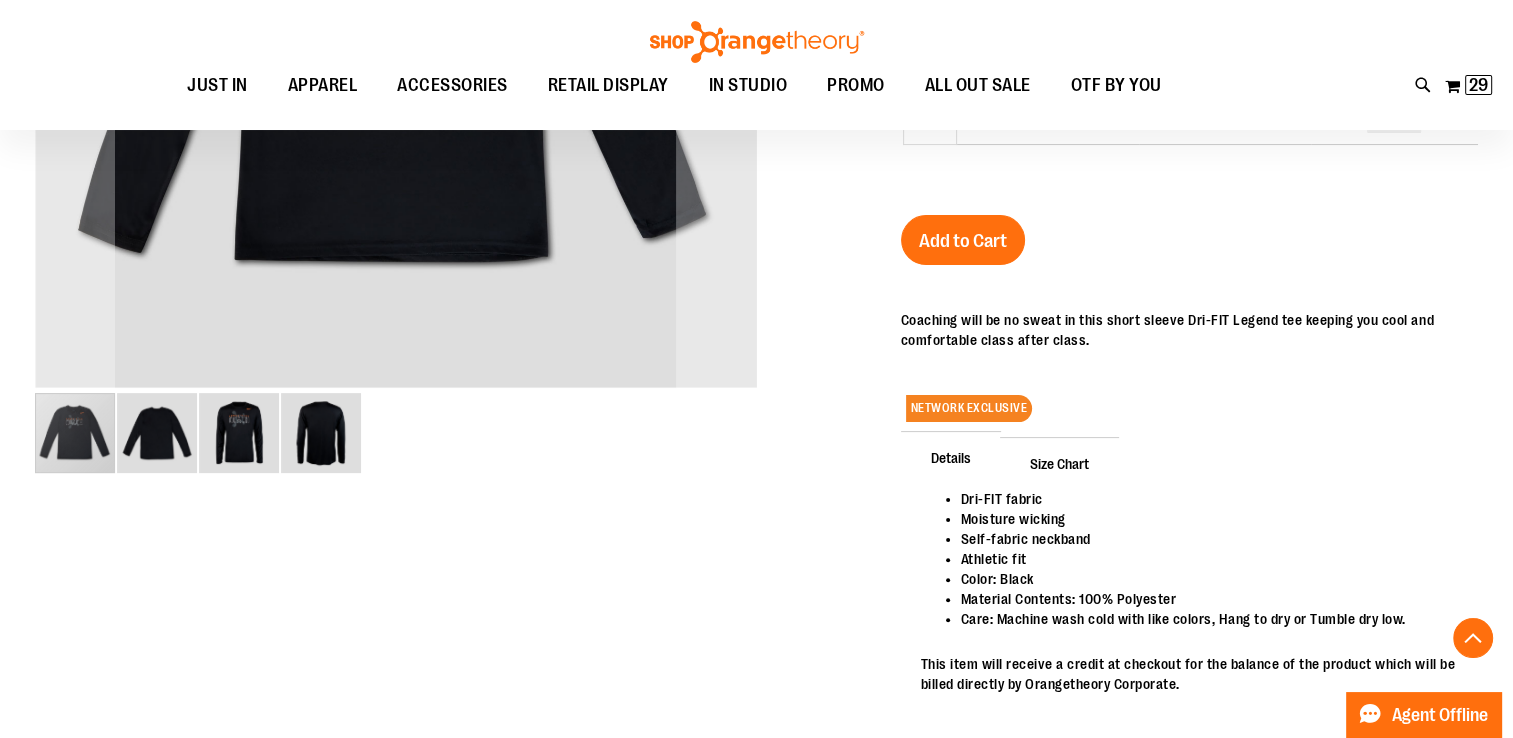 type on "**********" 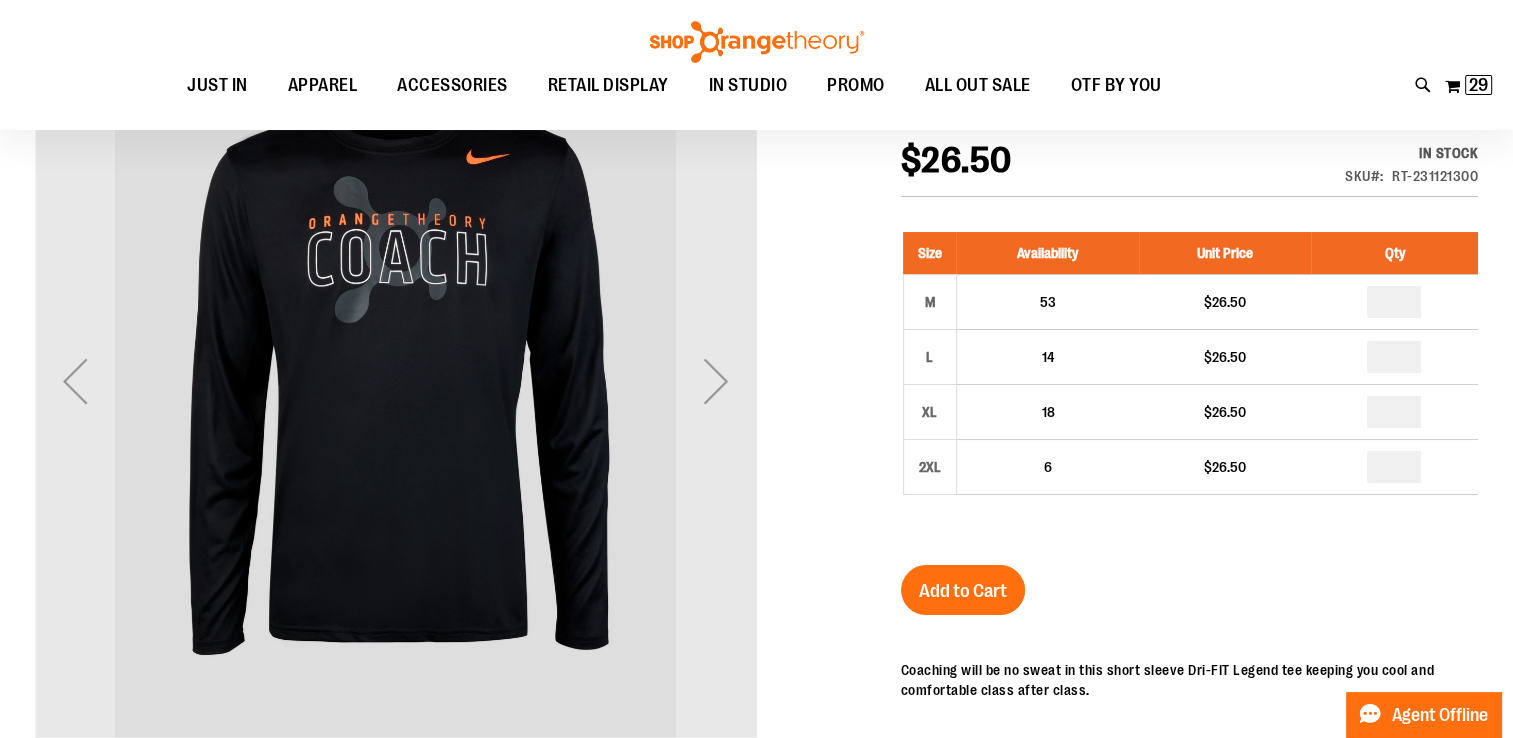scroll, scrollTop: 98, scrollLeft: 0, axis: vertical 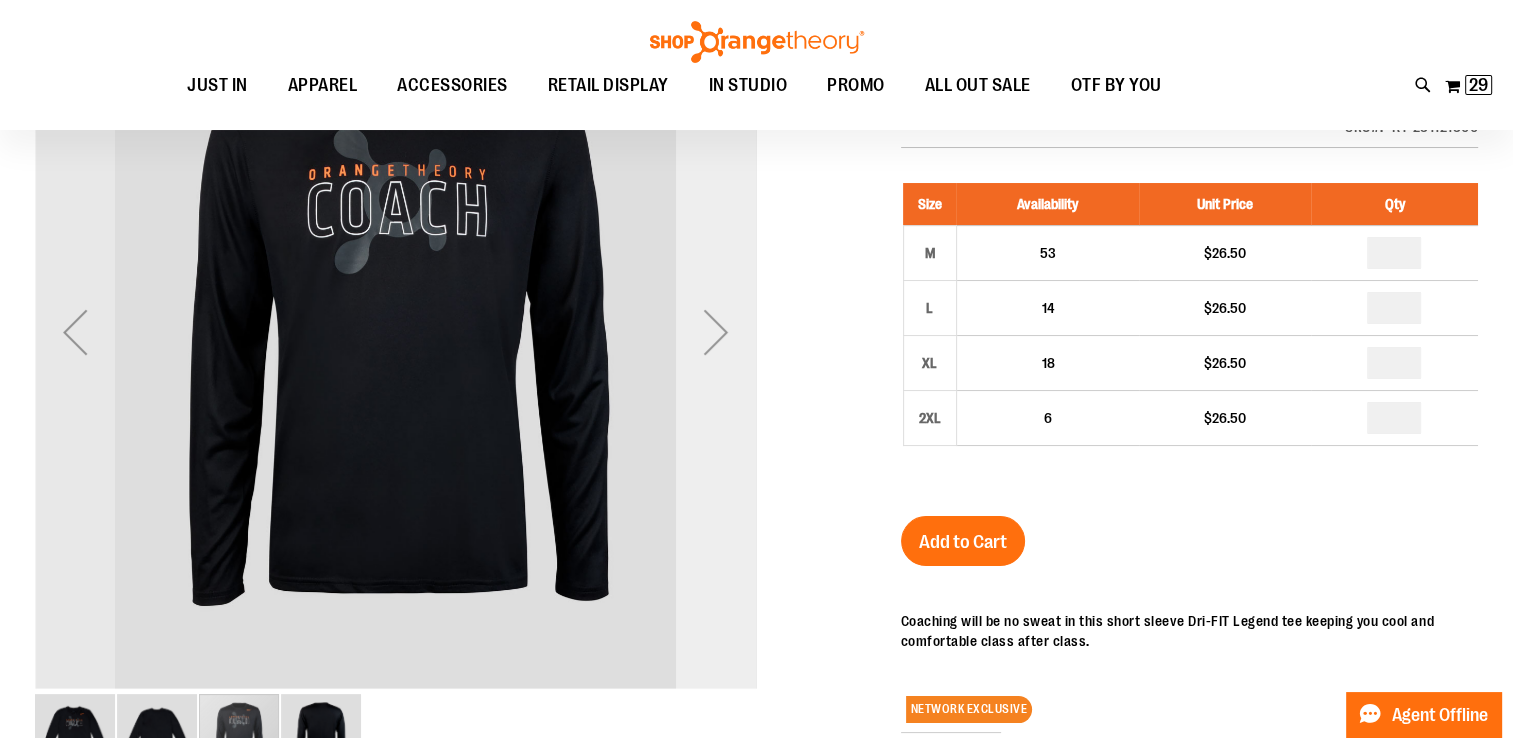 click at bounding box center [716, 332] 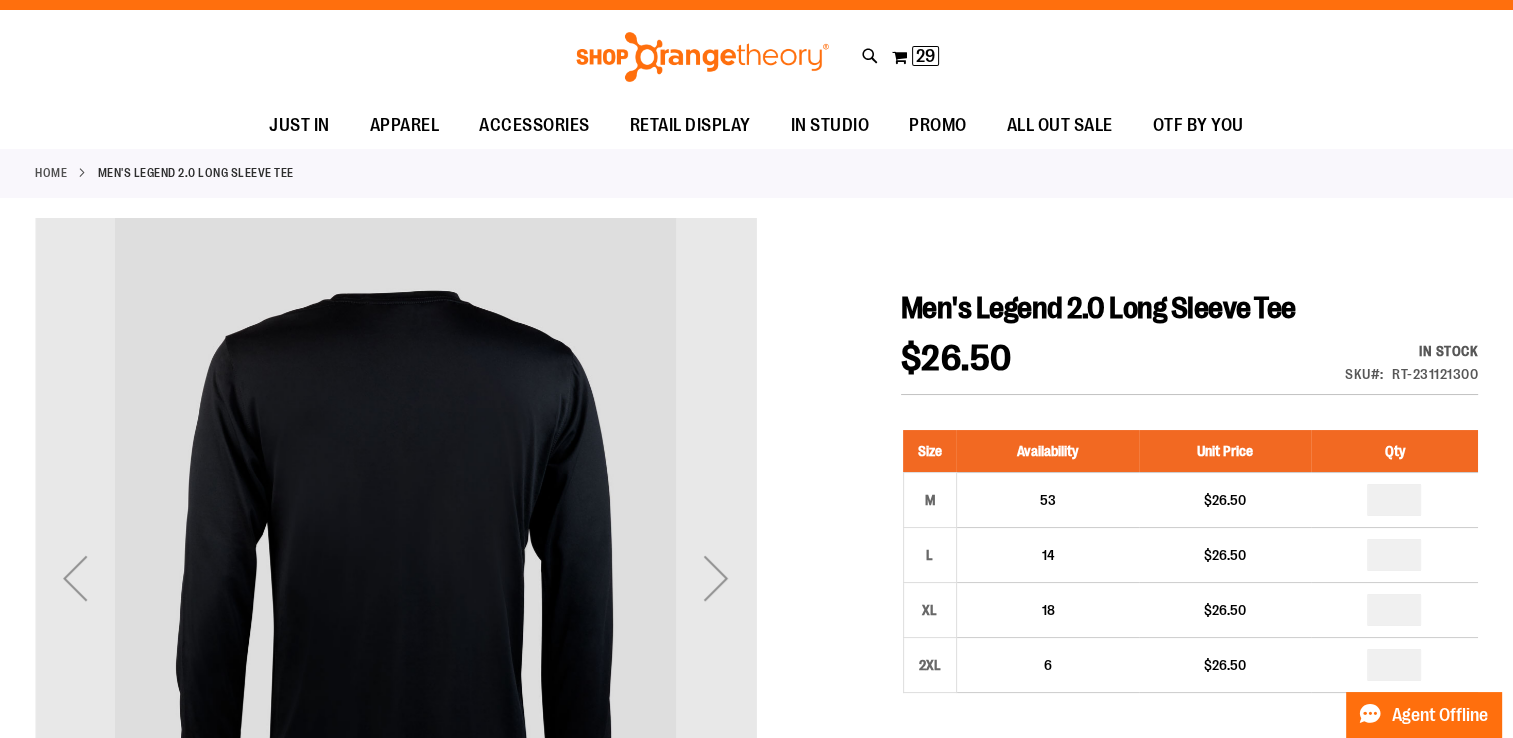 scroll, scrollTop: 0, scrollLeft: 0, axis: both 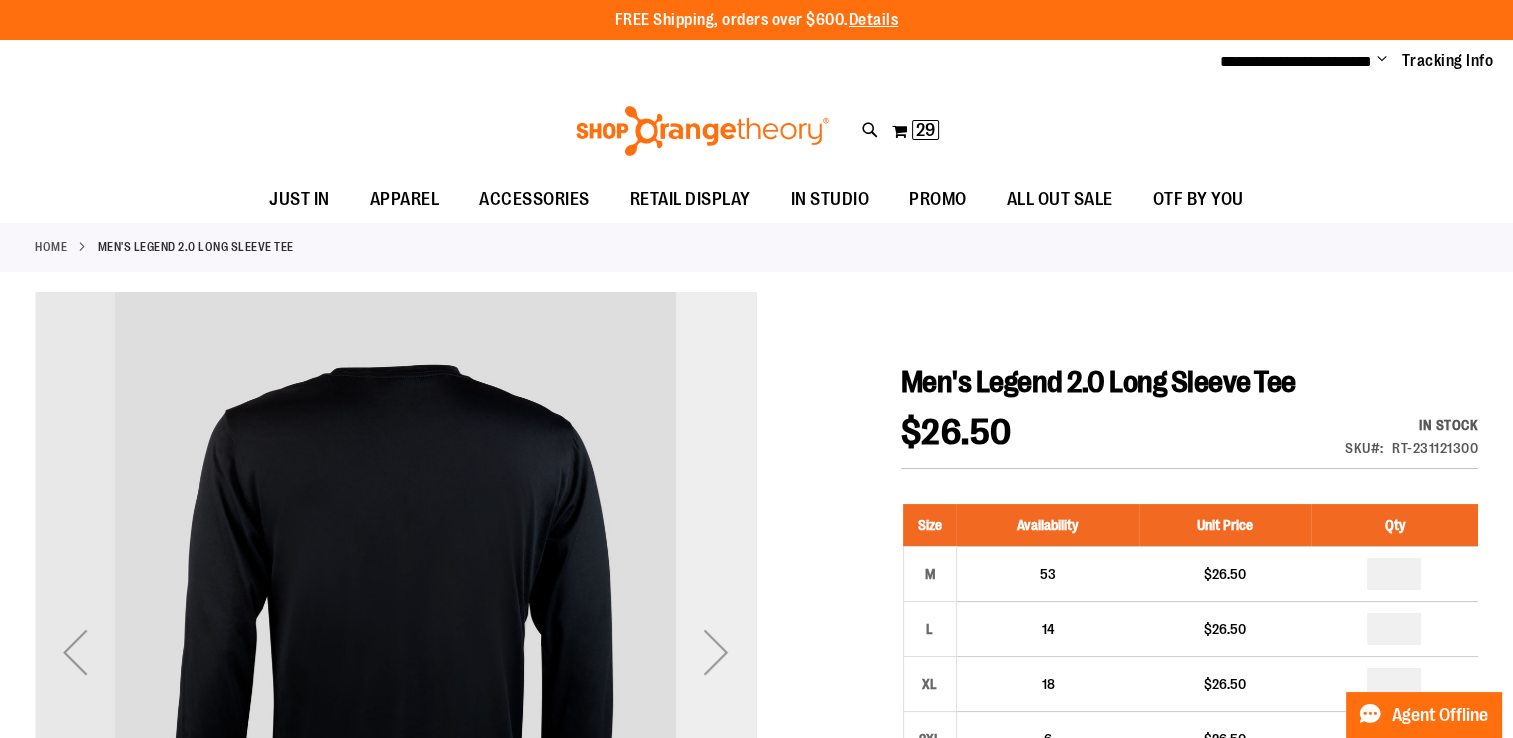 click at bounding box center (716, 652) 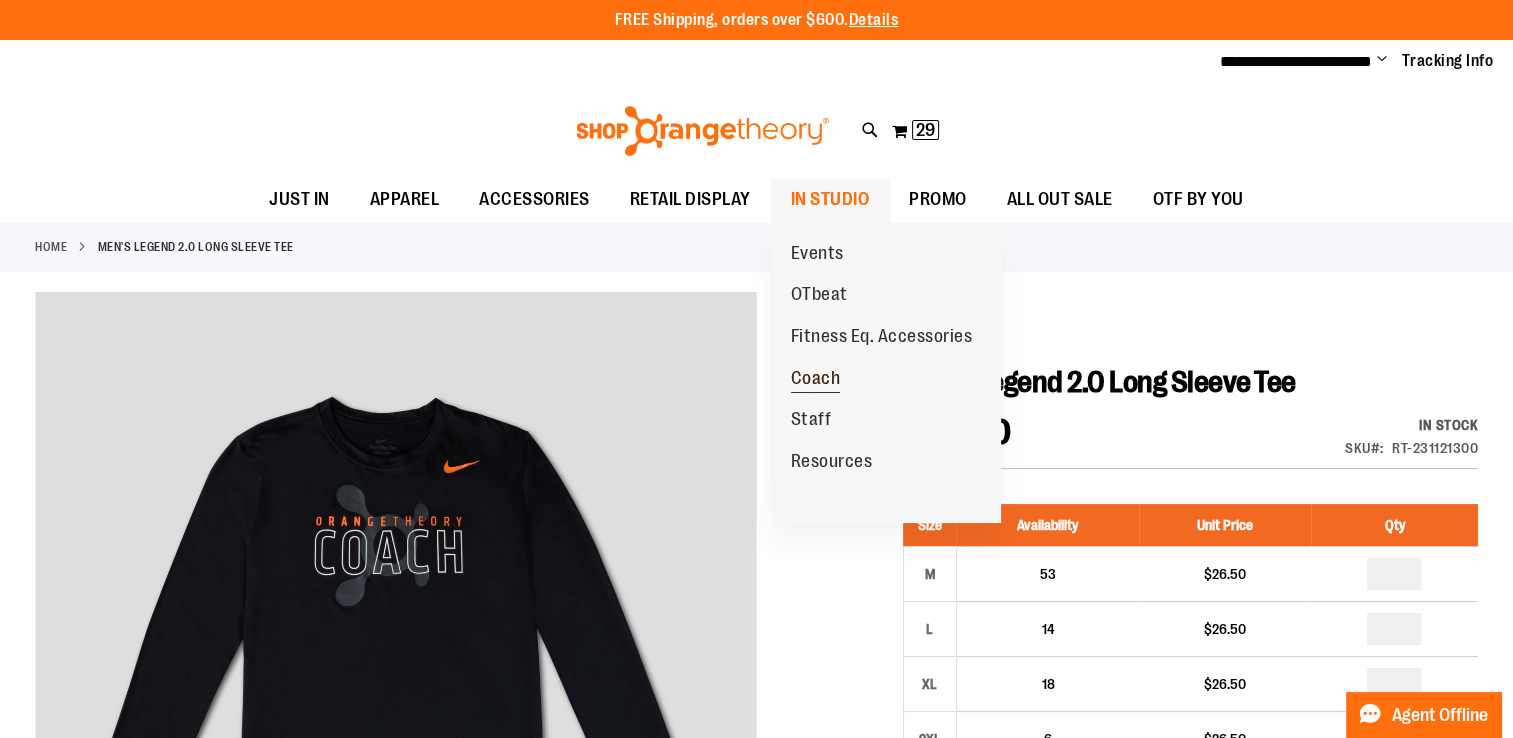 click on "Coach" at bounding box center (816, 379) 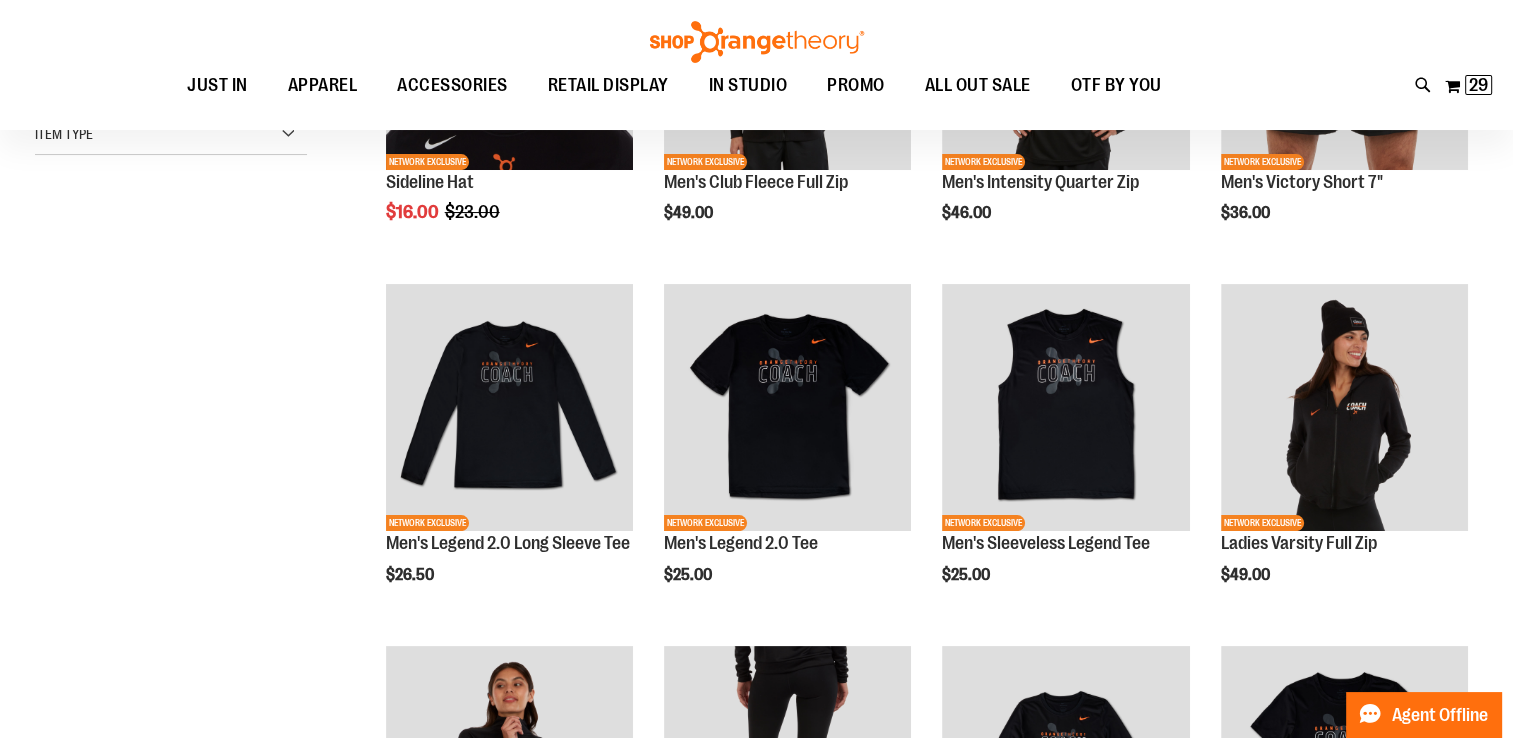 scroll, scrollTop: 298, scrollLeft: 0, axis: vertical 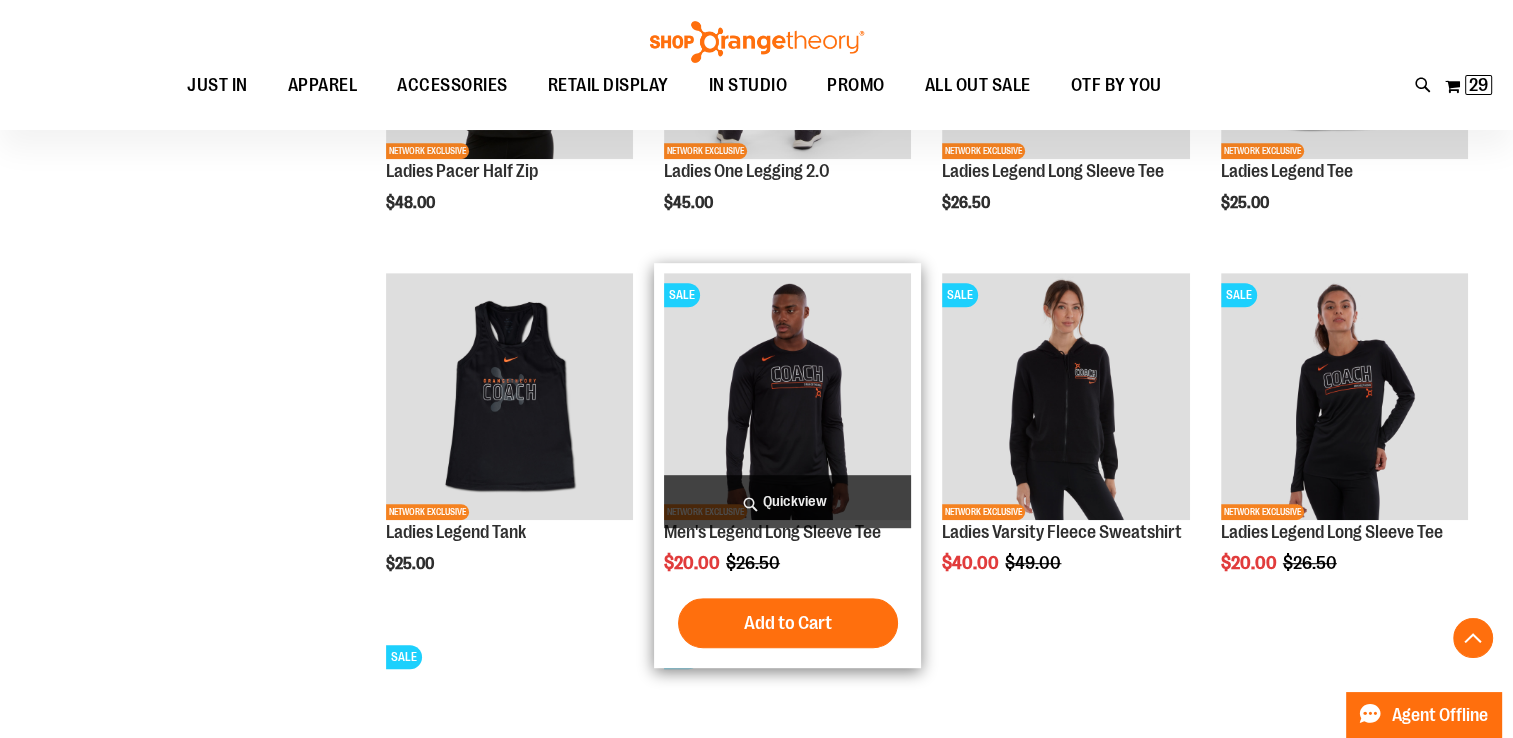 type on "**********" 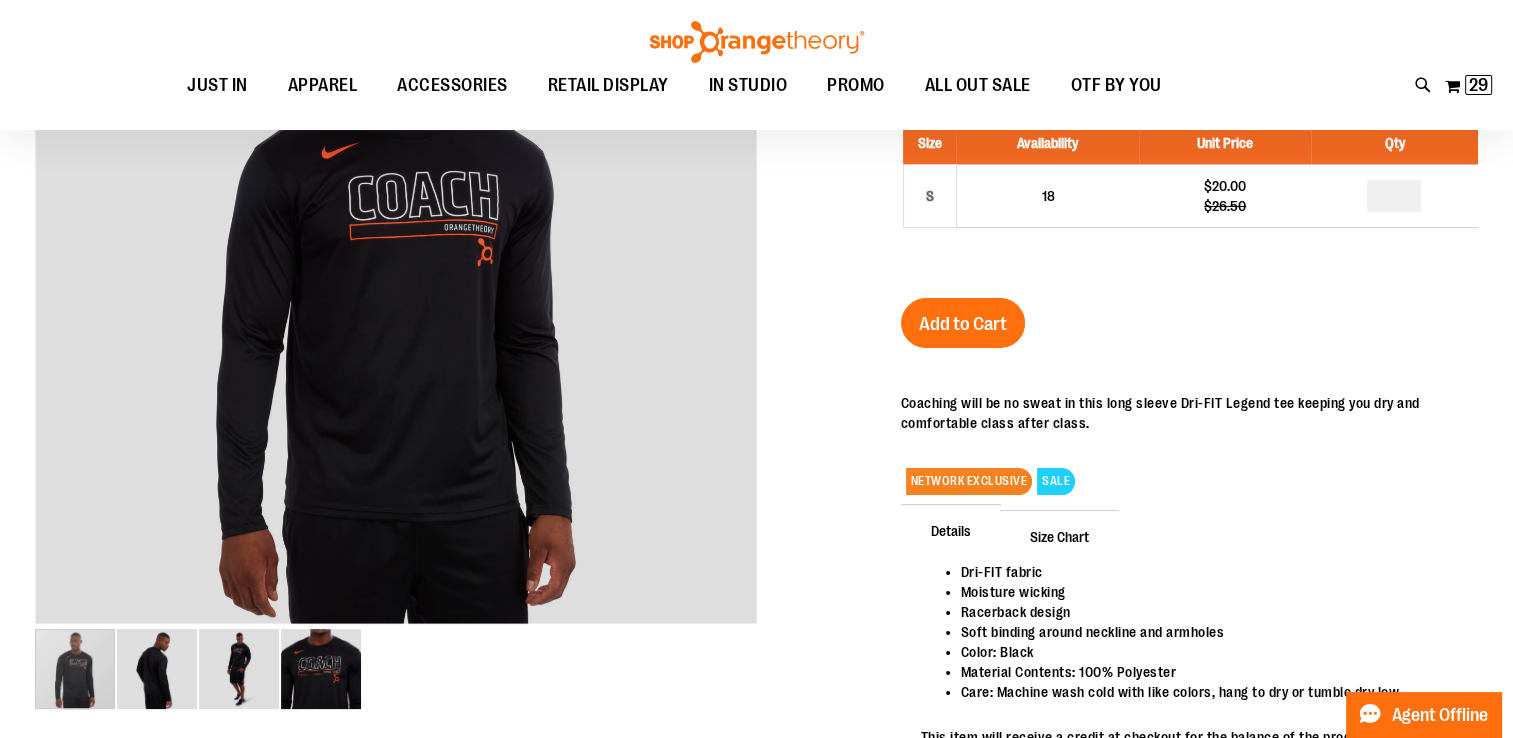 scroll, scrollTop: 198, scrollLeft: 0, axis: vertical 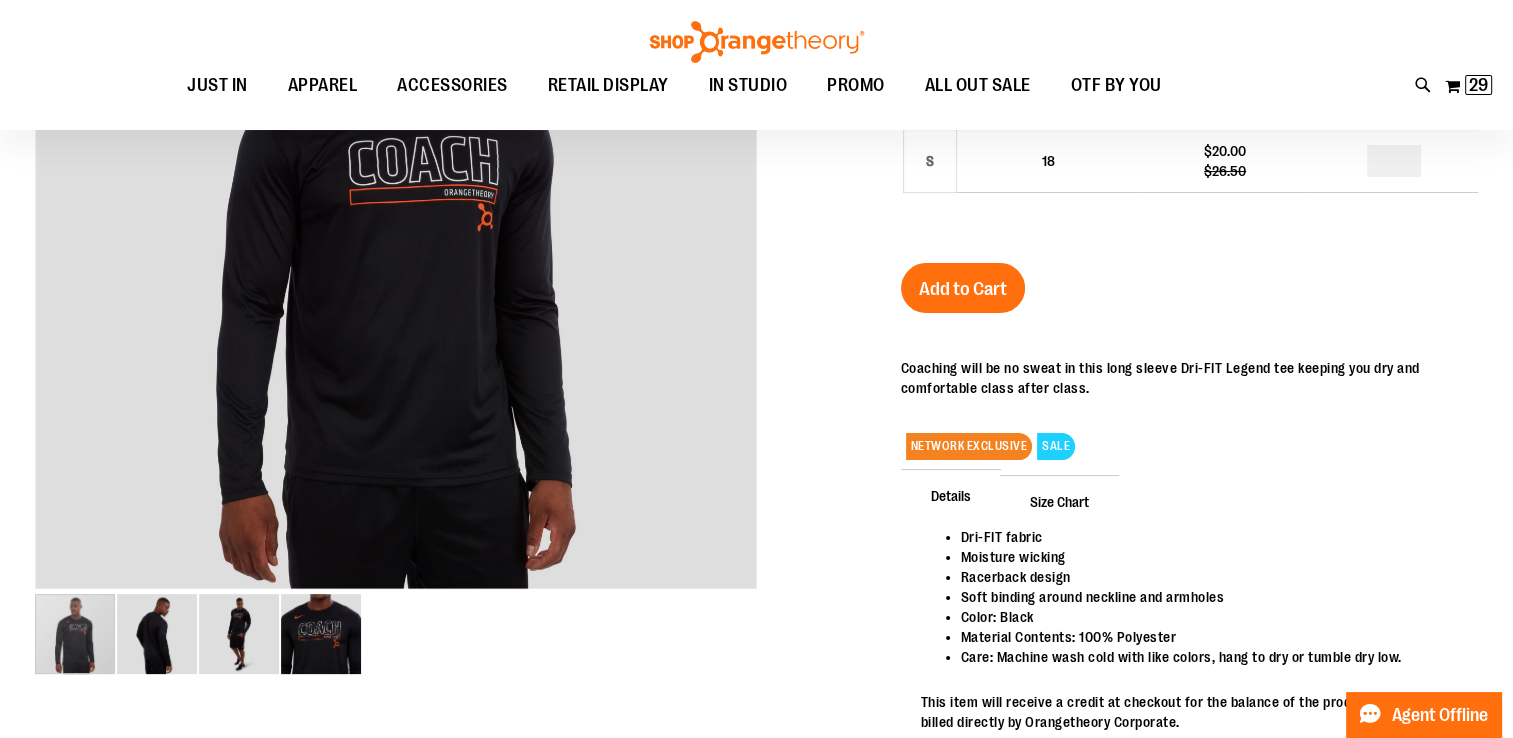 type on "**********" 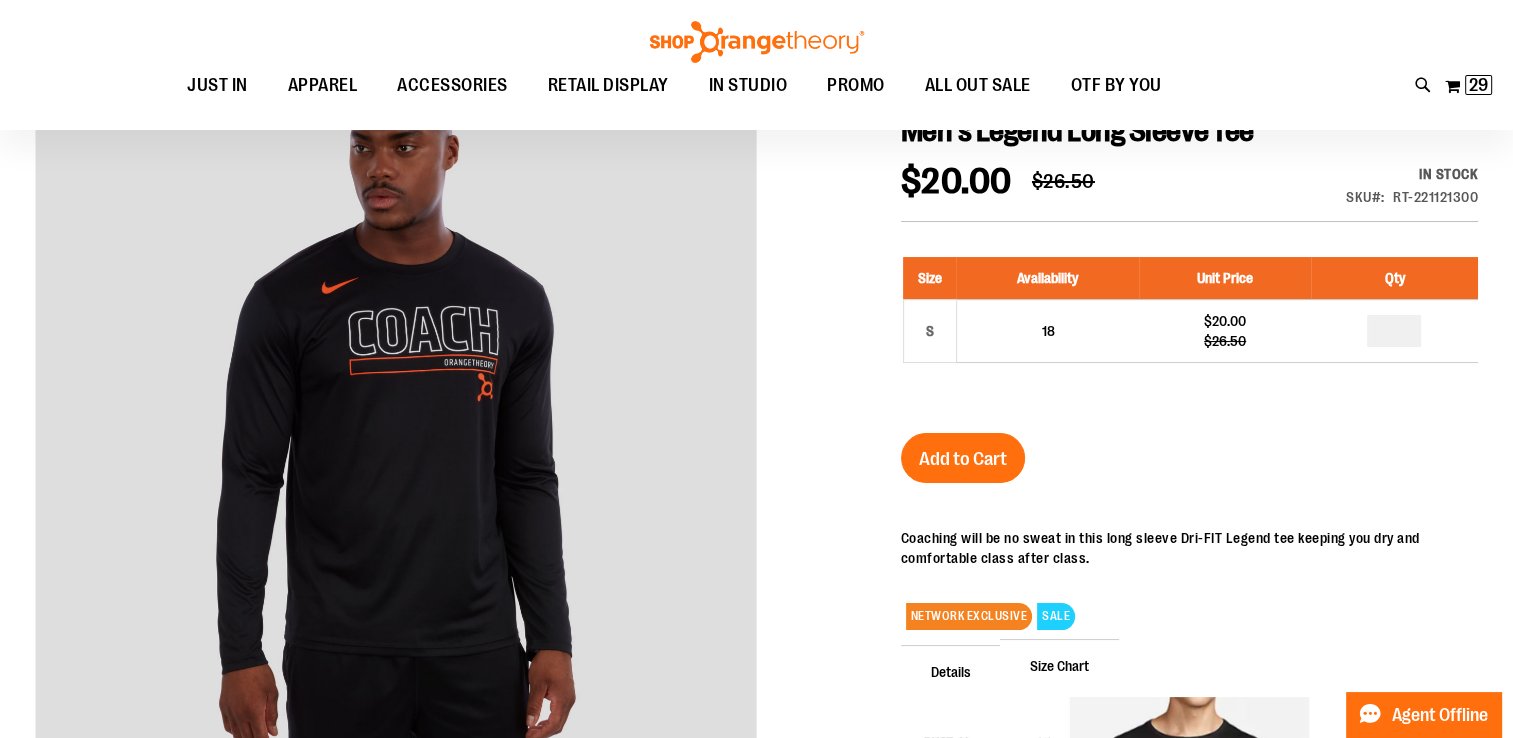 scroll, scrollTop: 0, scrollLeft: 0, axis: both 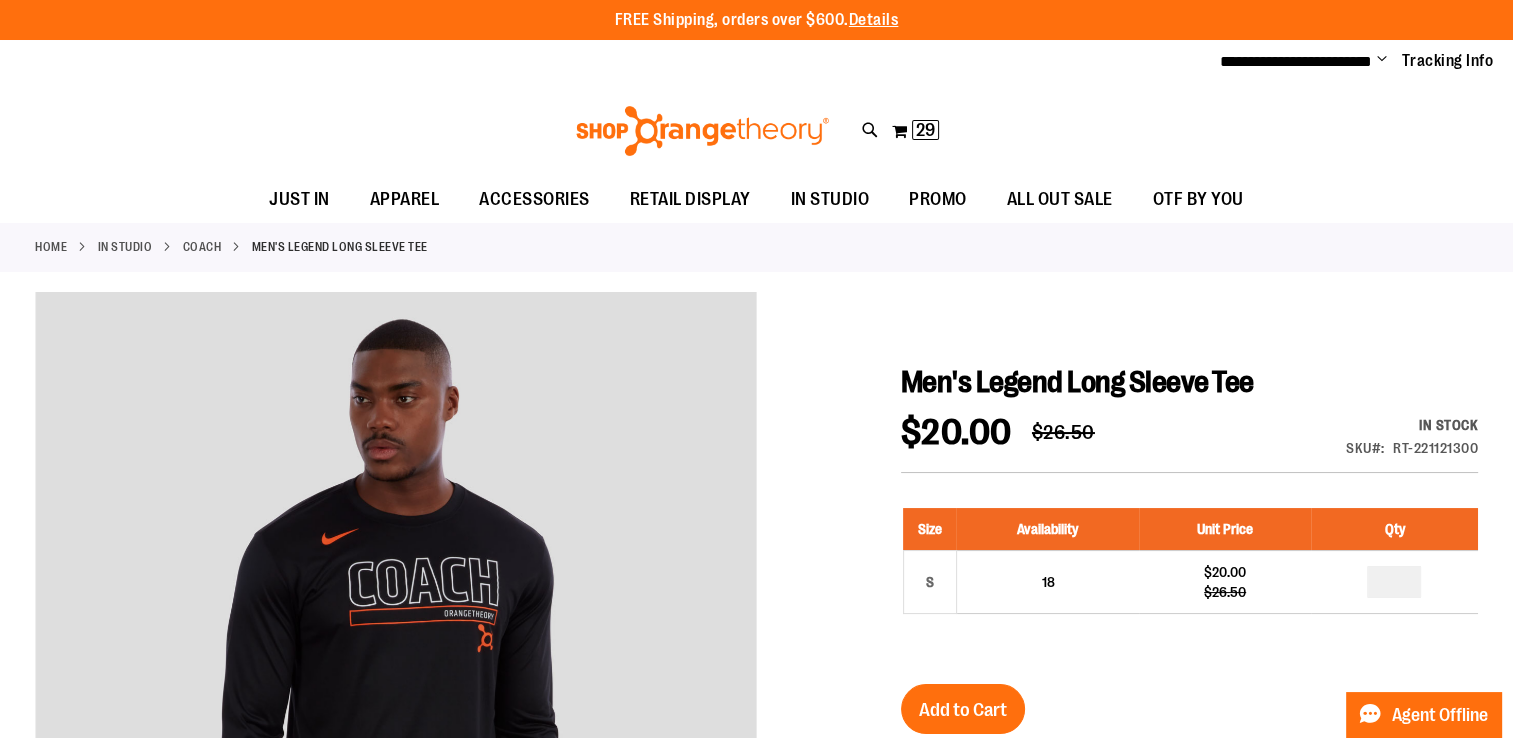 click on "Coach" at bounding box center [202, 247] 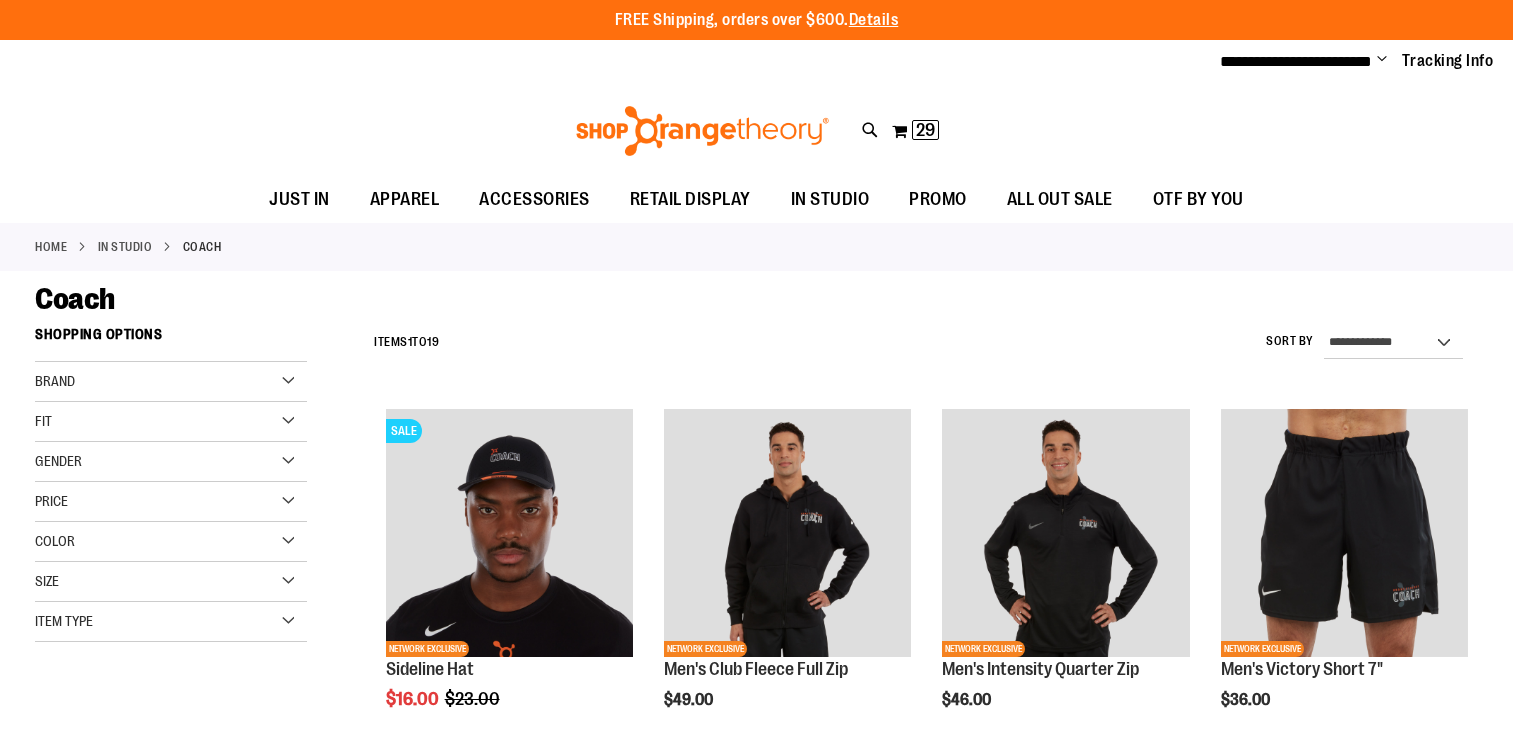 scroll, scrollTop: 0, scrollLeft: 0, axis: both 